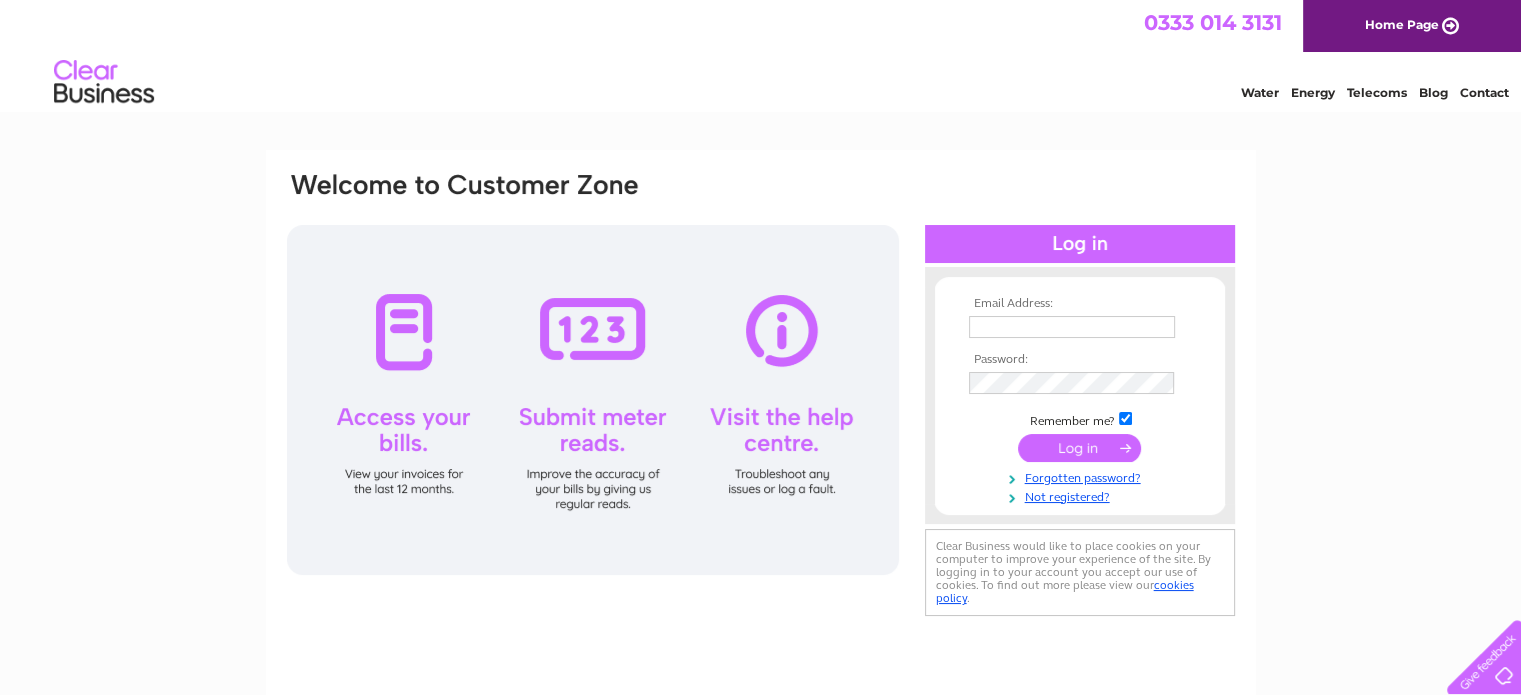 scroll, scrollTop: 0, scrollLeft: 0, axis: both 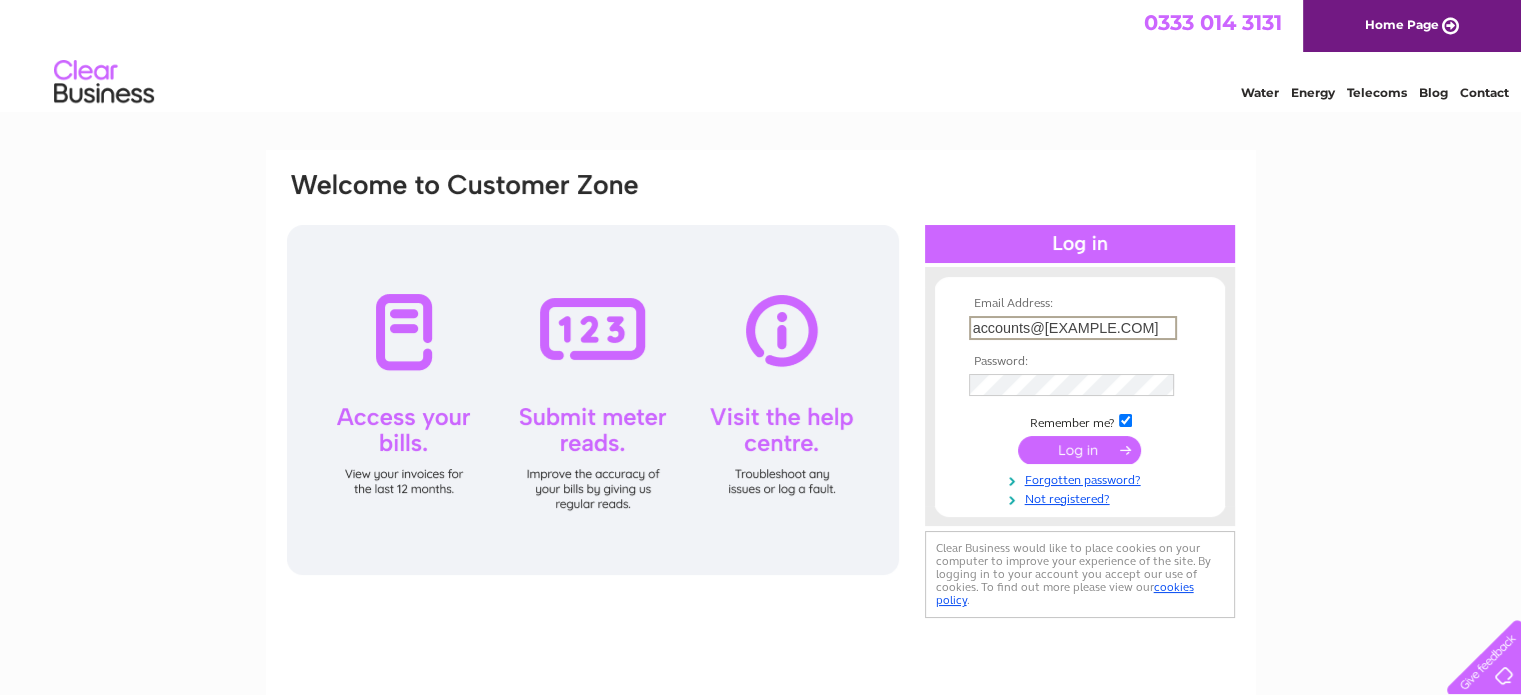 type on "accounts@[EXAMPLE.COM]" 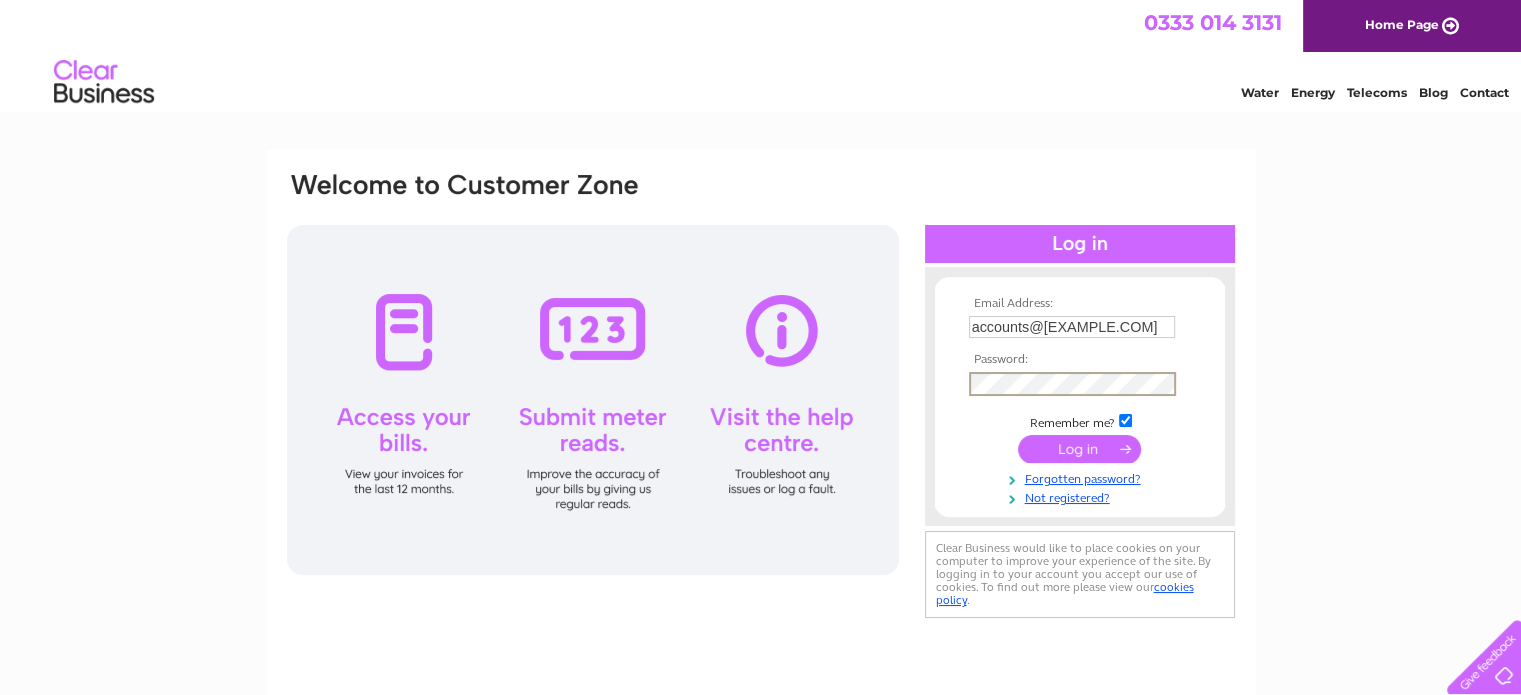 scroll, scrollTop: 0, scrollLeft: 0, axis: both 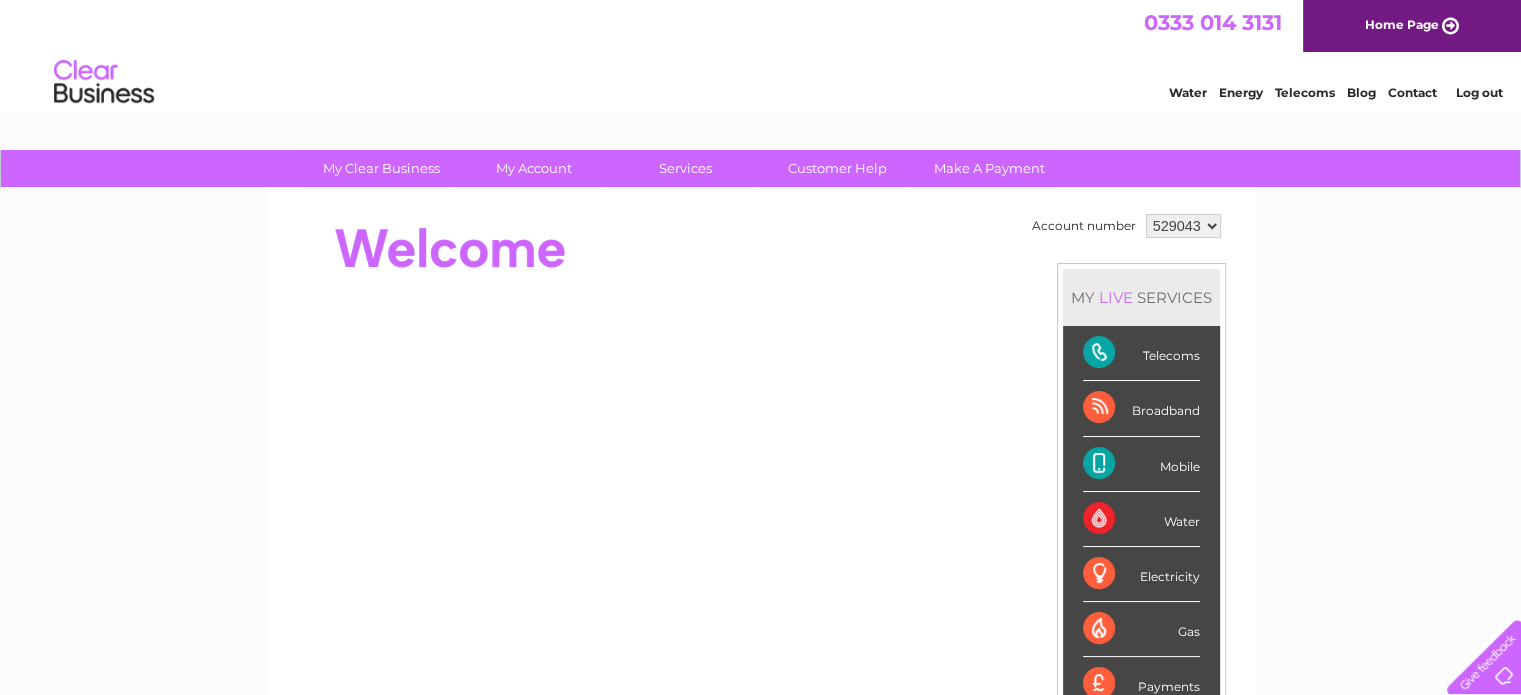 click on "529043" at bounding box center (1183, 226) 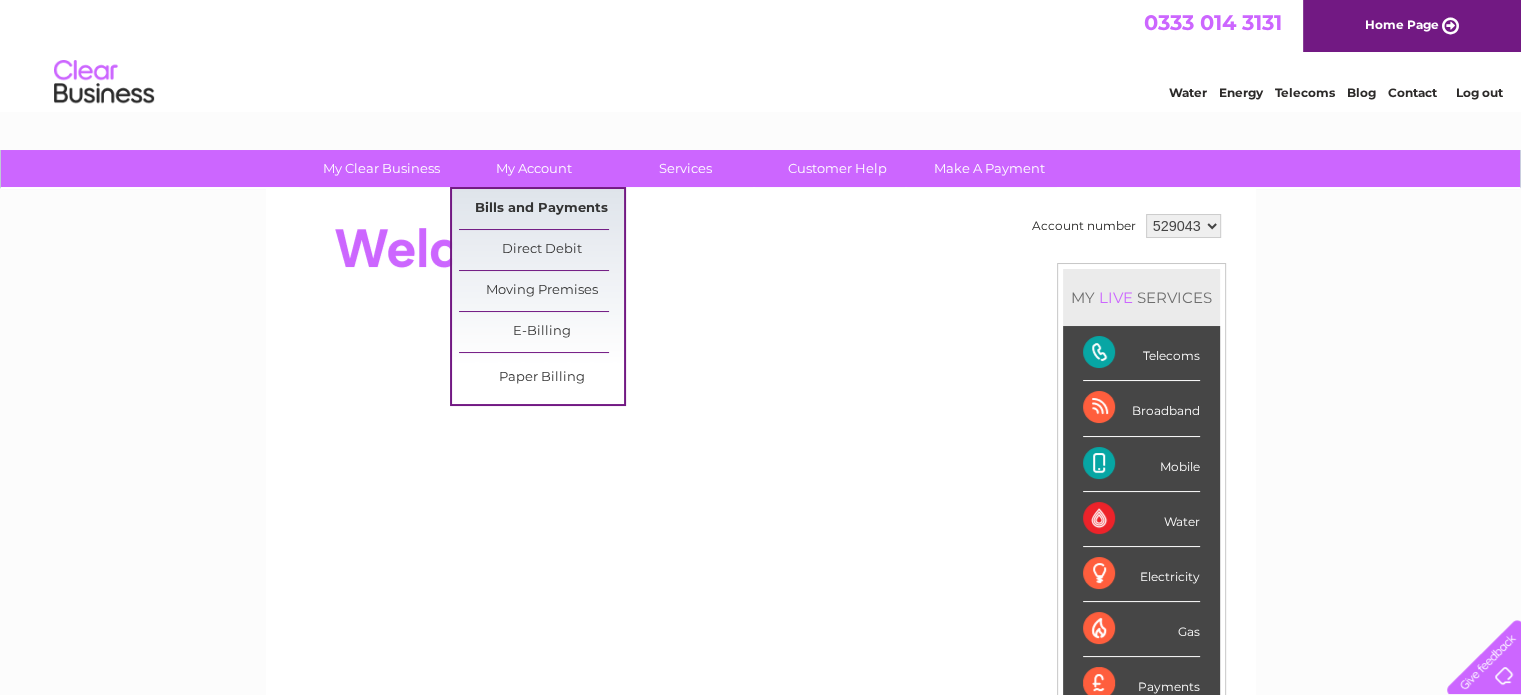 click on "Bills and Payments" at bounding box center (541, 209) 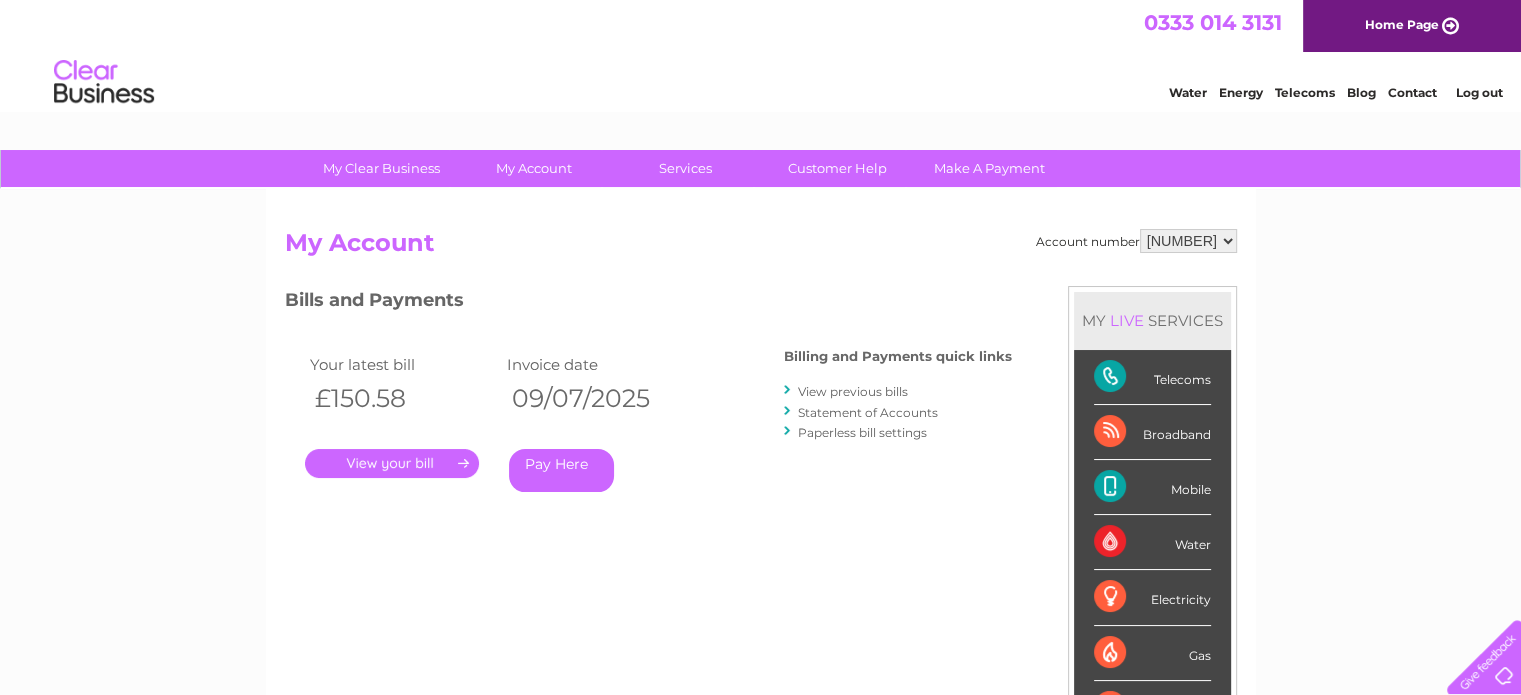 scroll, scrollTop: 0, scrollLeft: 0, axis: both 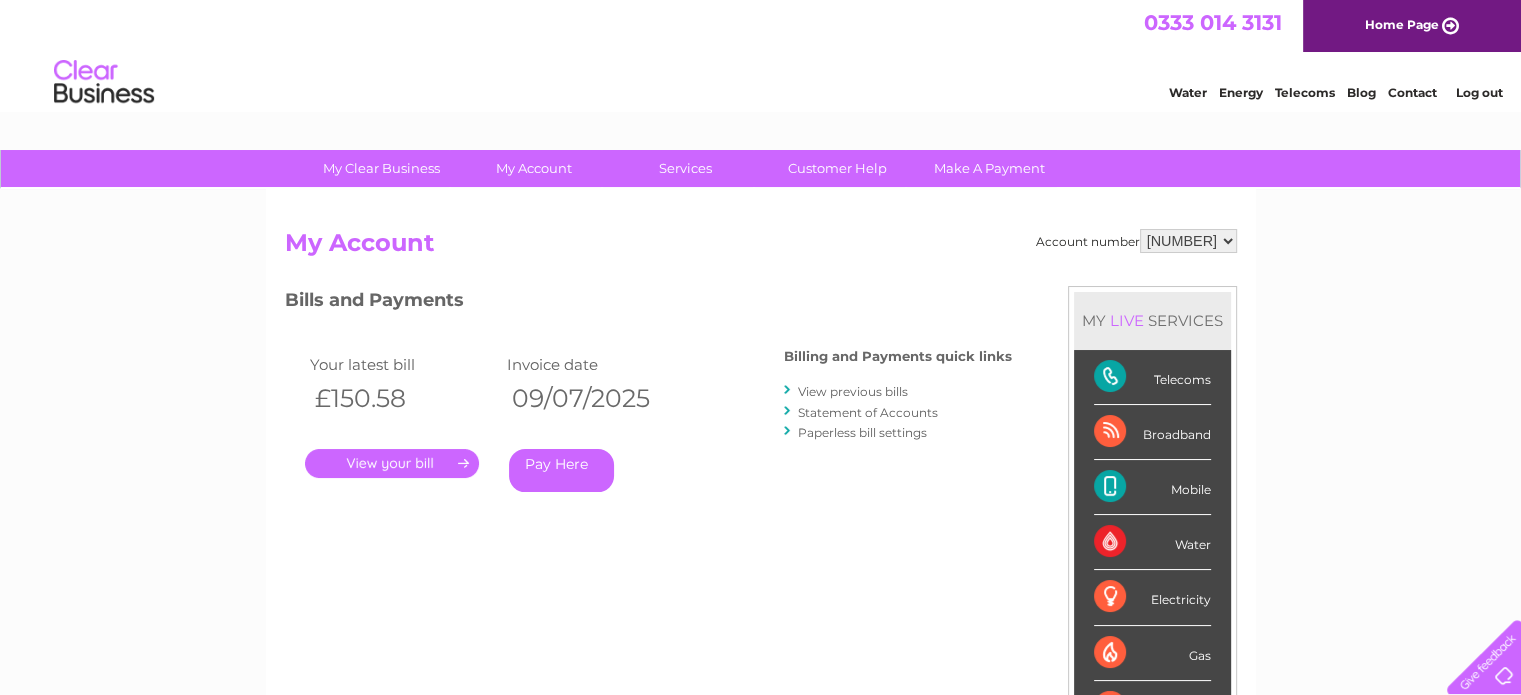 click on "529043" at bounding box center (1188, 241) 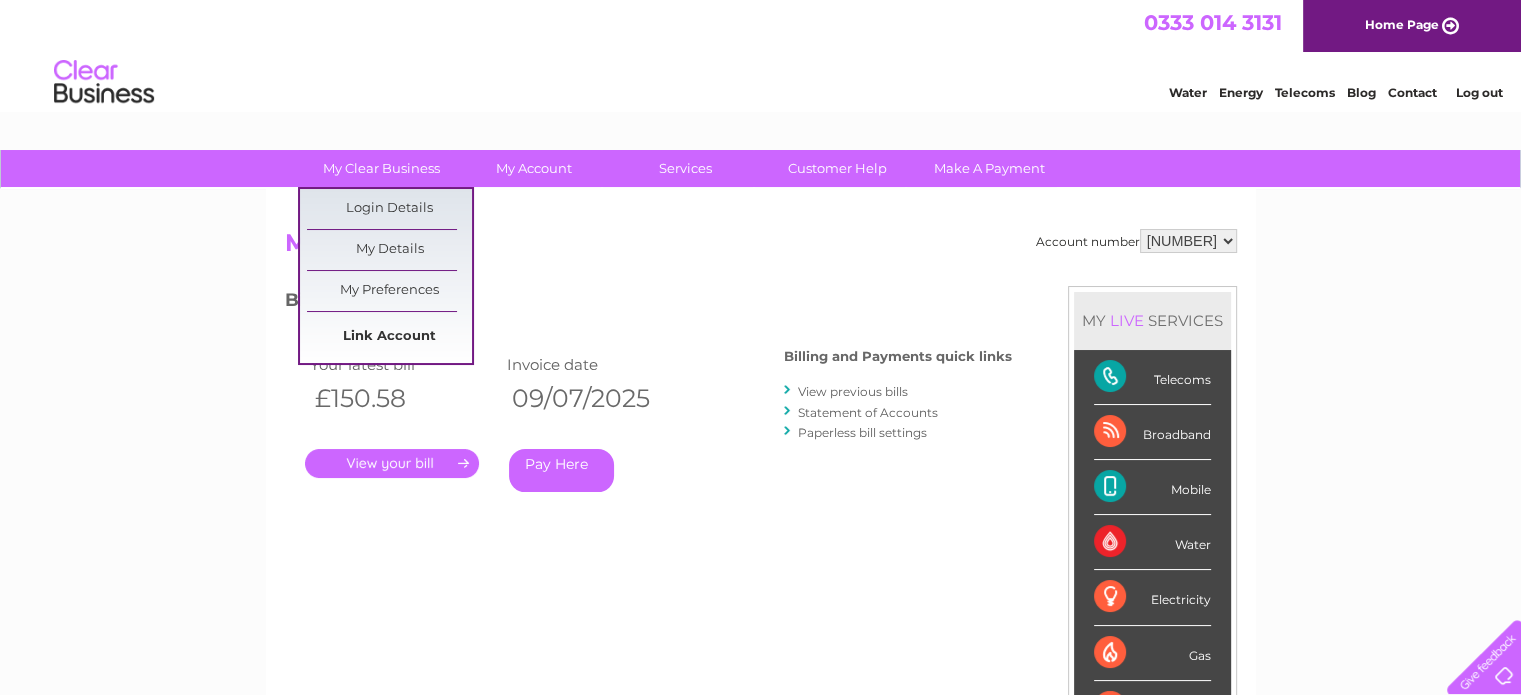 click on "Link Account" at bounding box center (389, 337) 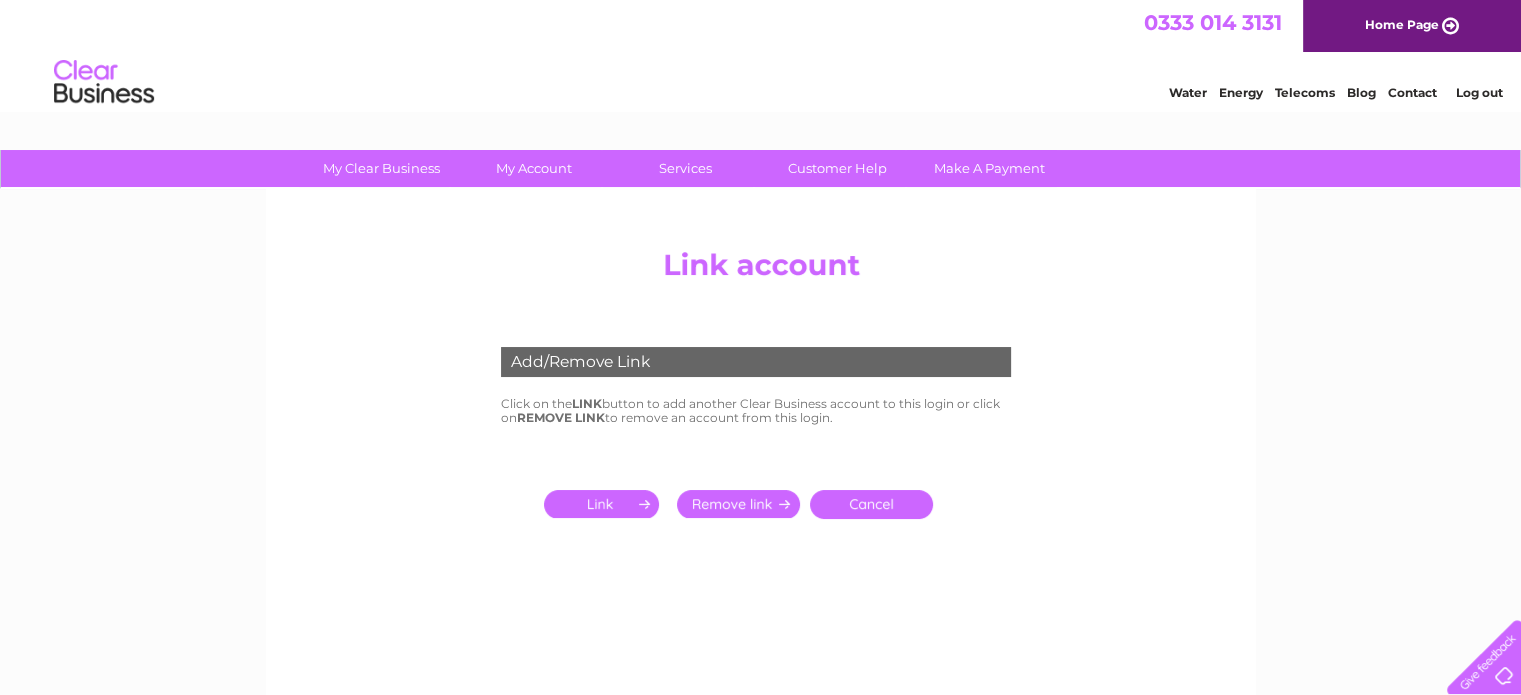 scroll, scrollTop: 0, scrollLeft: 0, axis: both 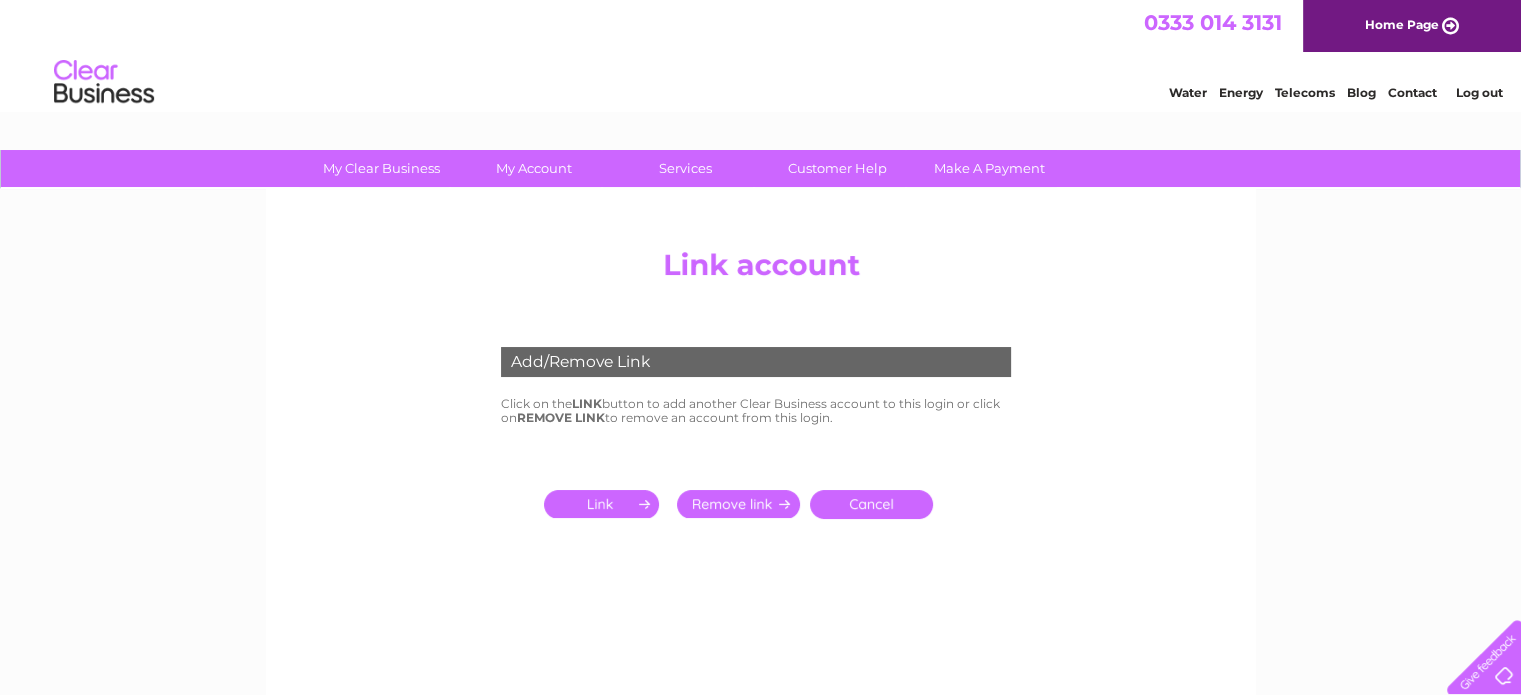 click at bounding box center (605, 504) 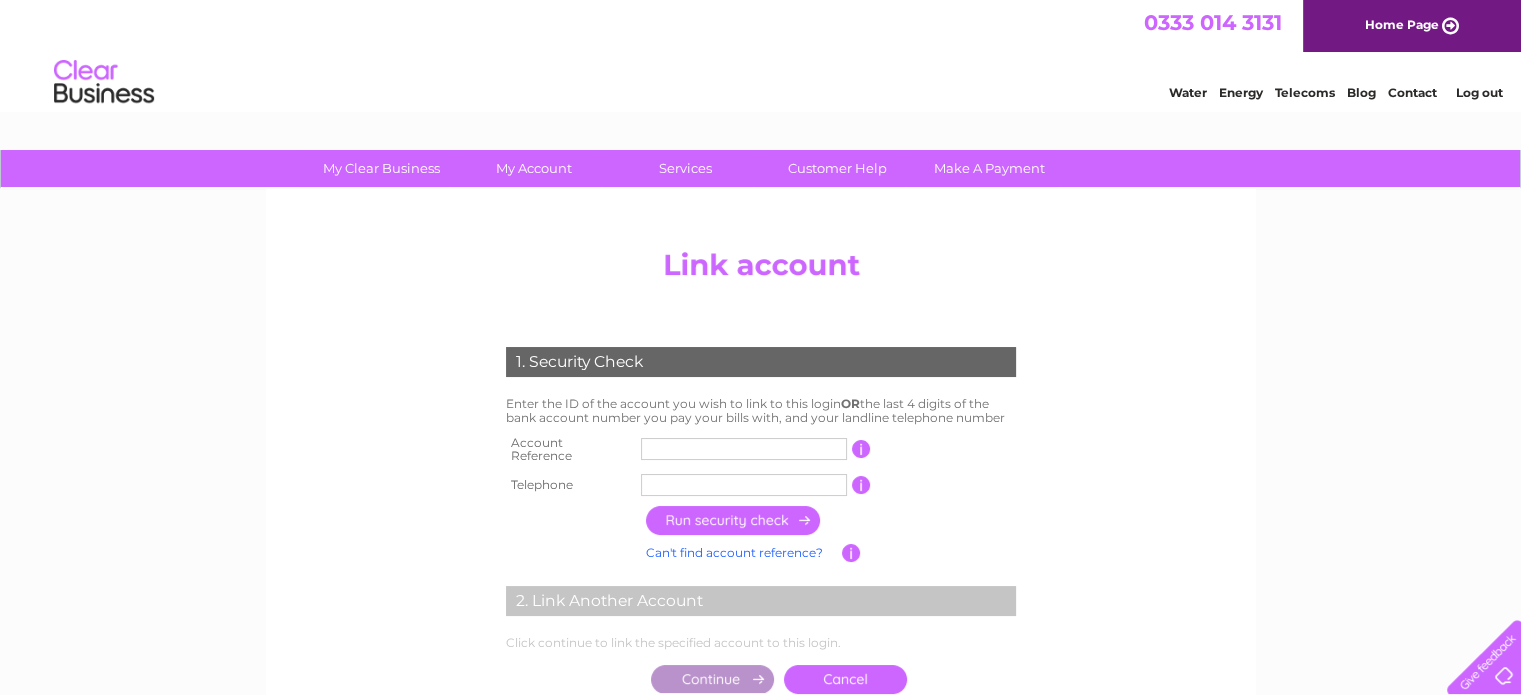 click at bounding box center [744, 449] 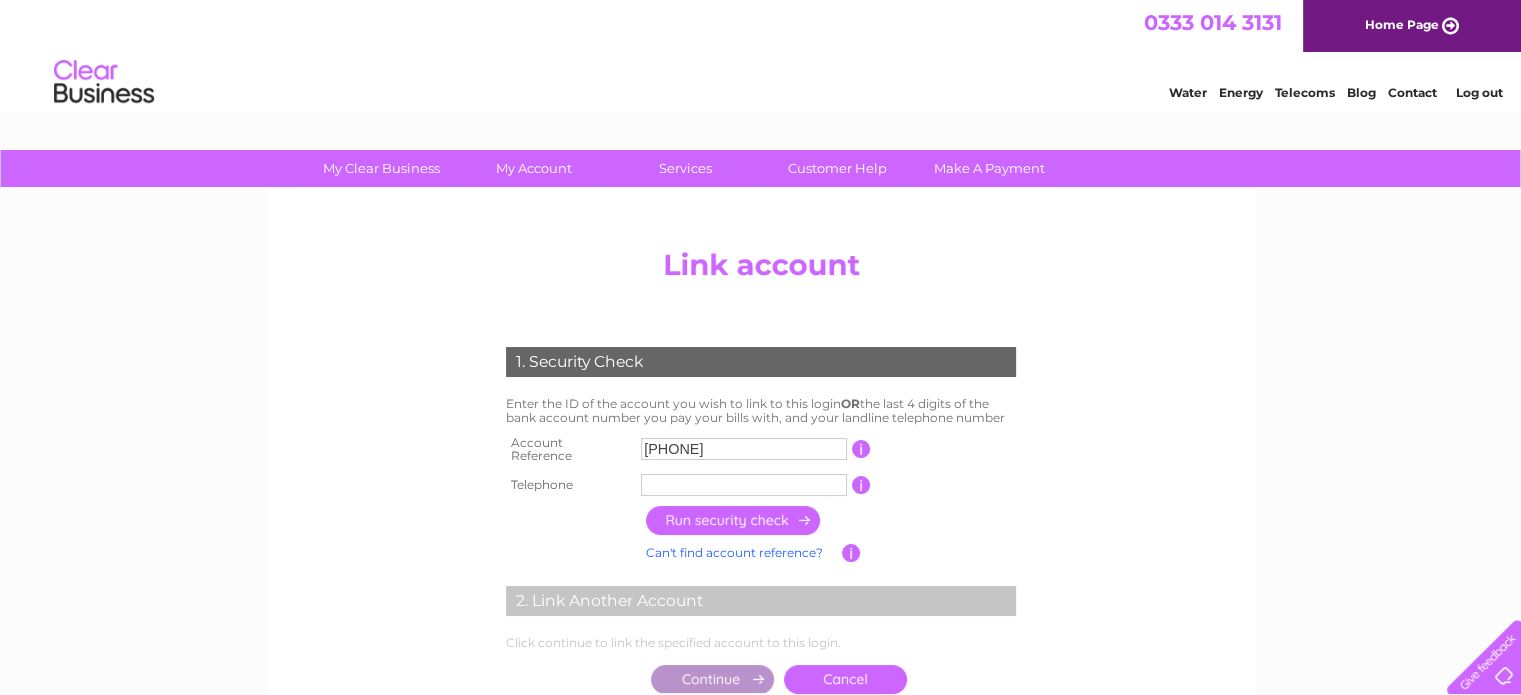 type on "[PHONE]" 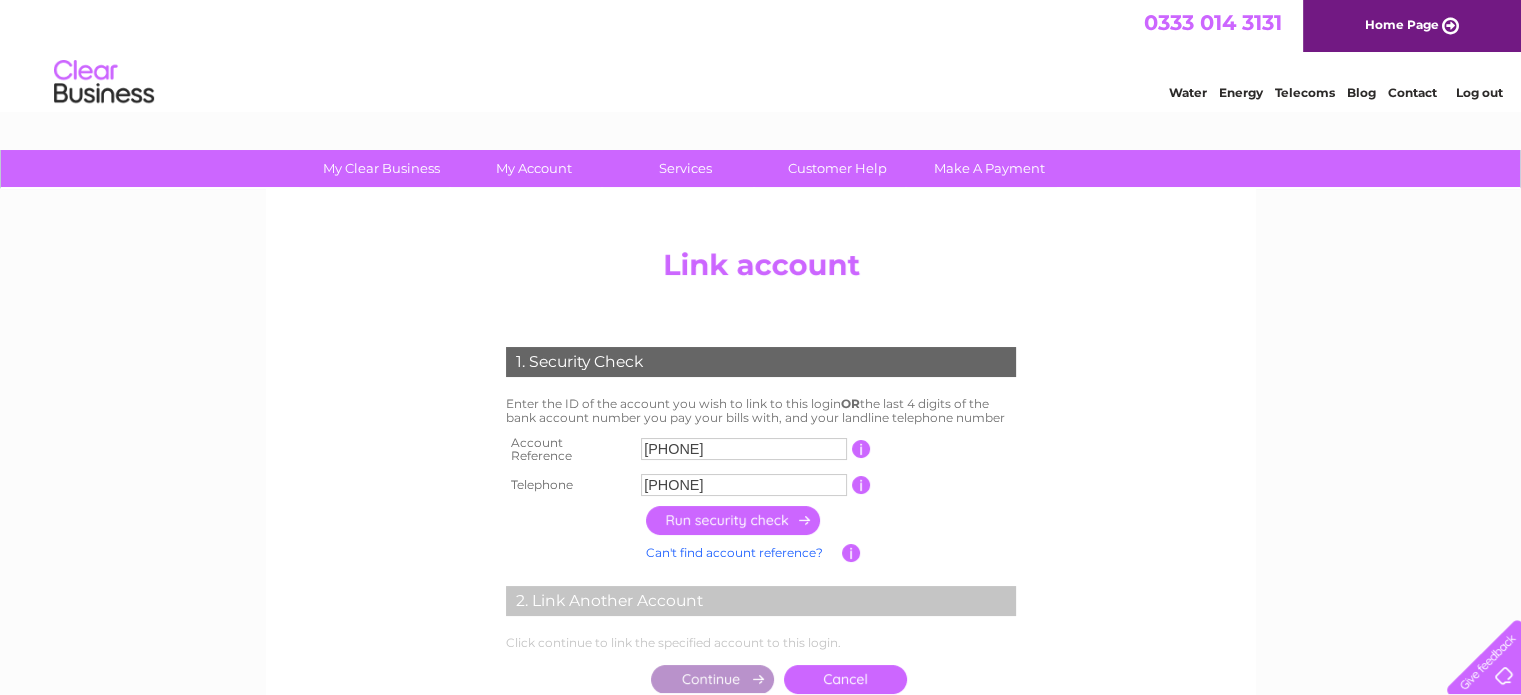 type on "08442570844" 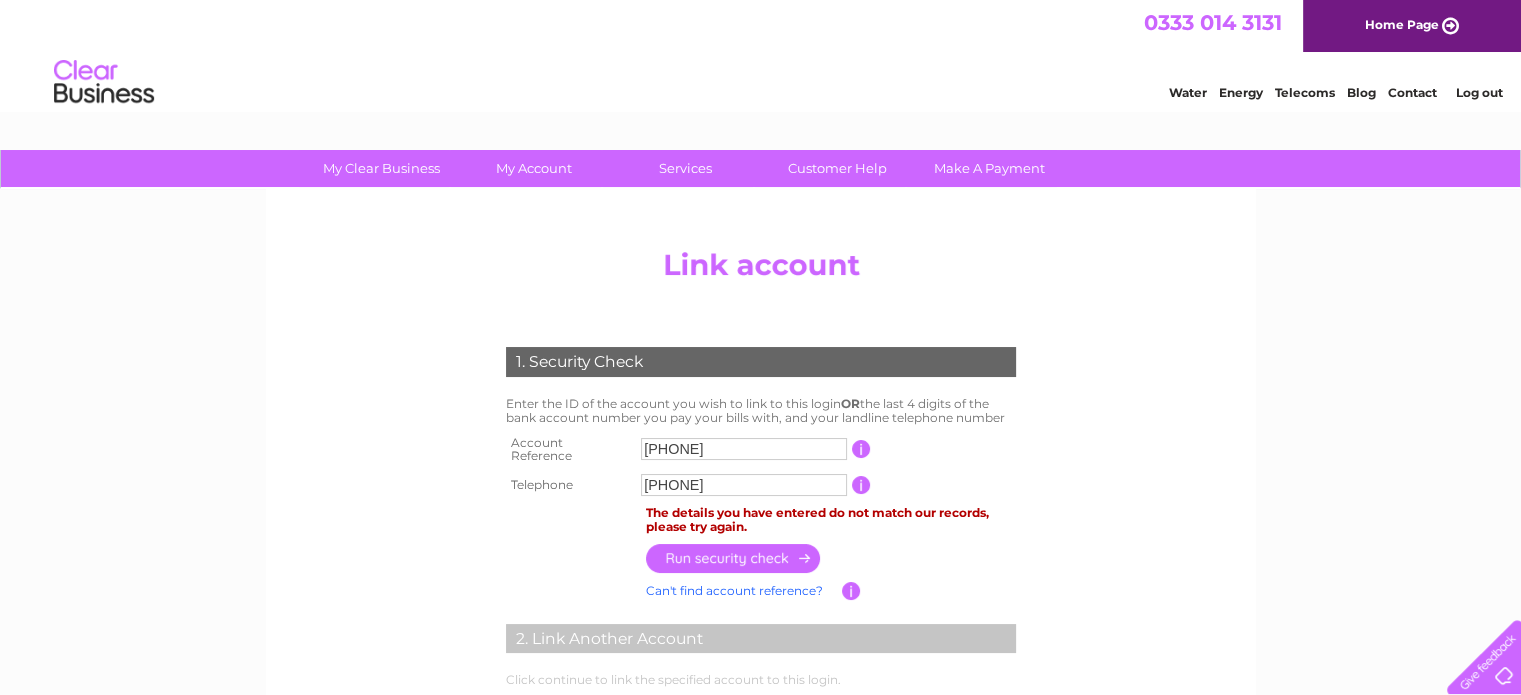drag, startPoint x: 762, startPoint y: 469, endPoint x: 636, endPoint y: 475, distance: 126.14278 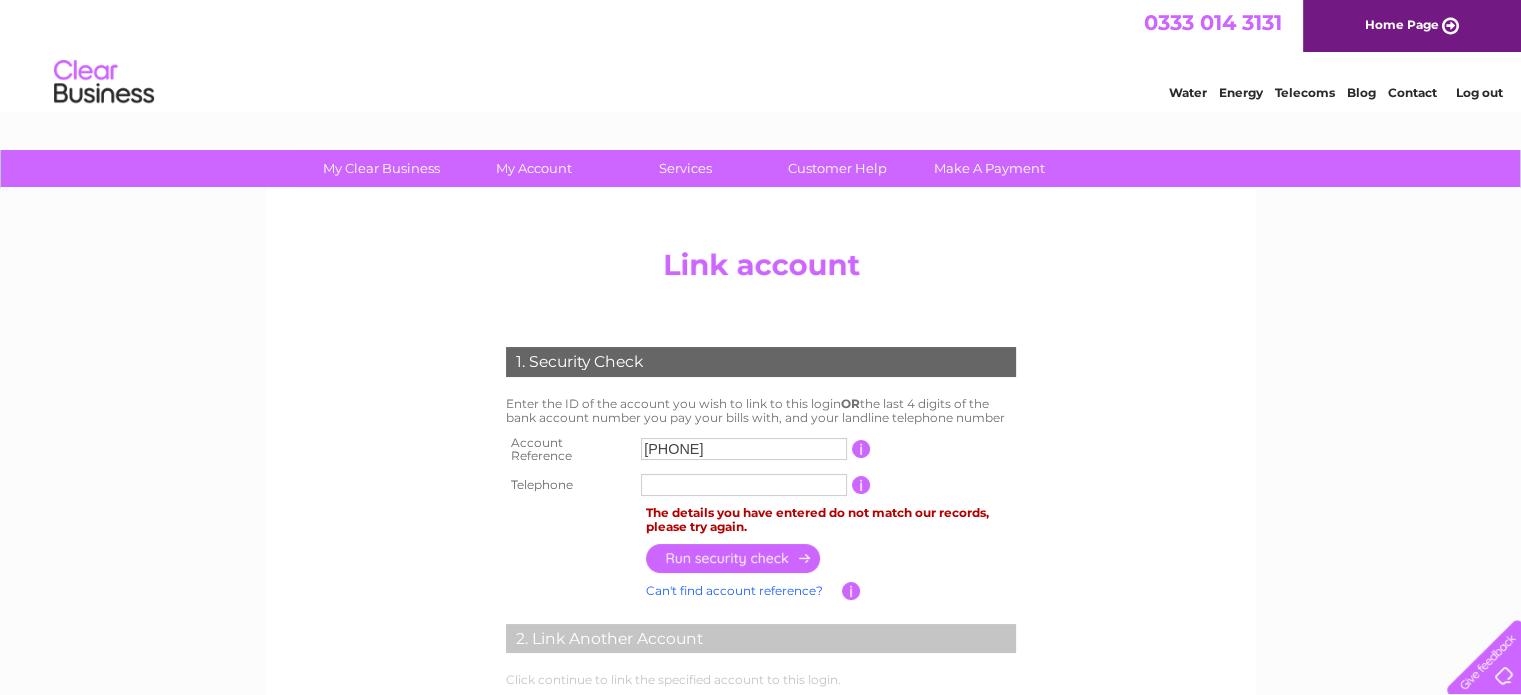 click at bounding box center [734, 558] 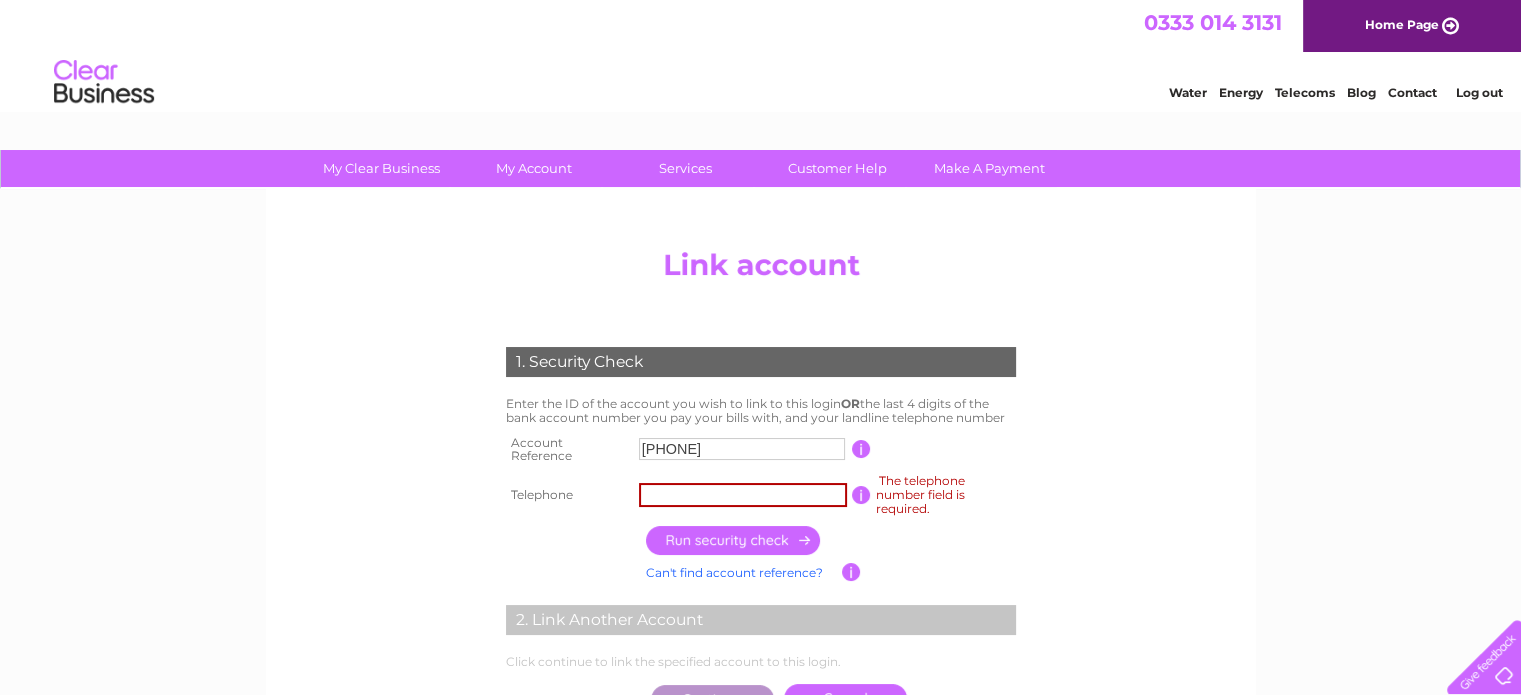 click at bounding box center (734, 540) 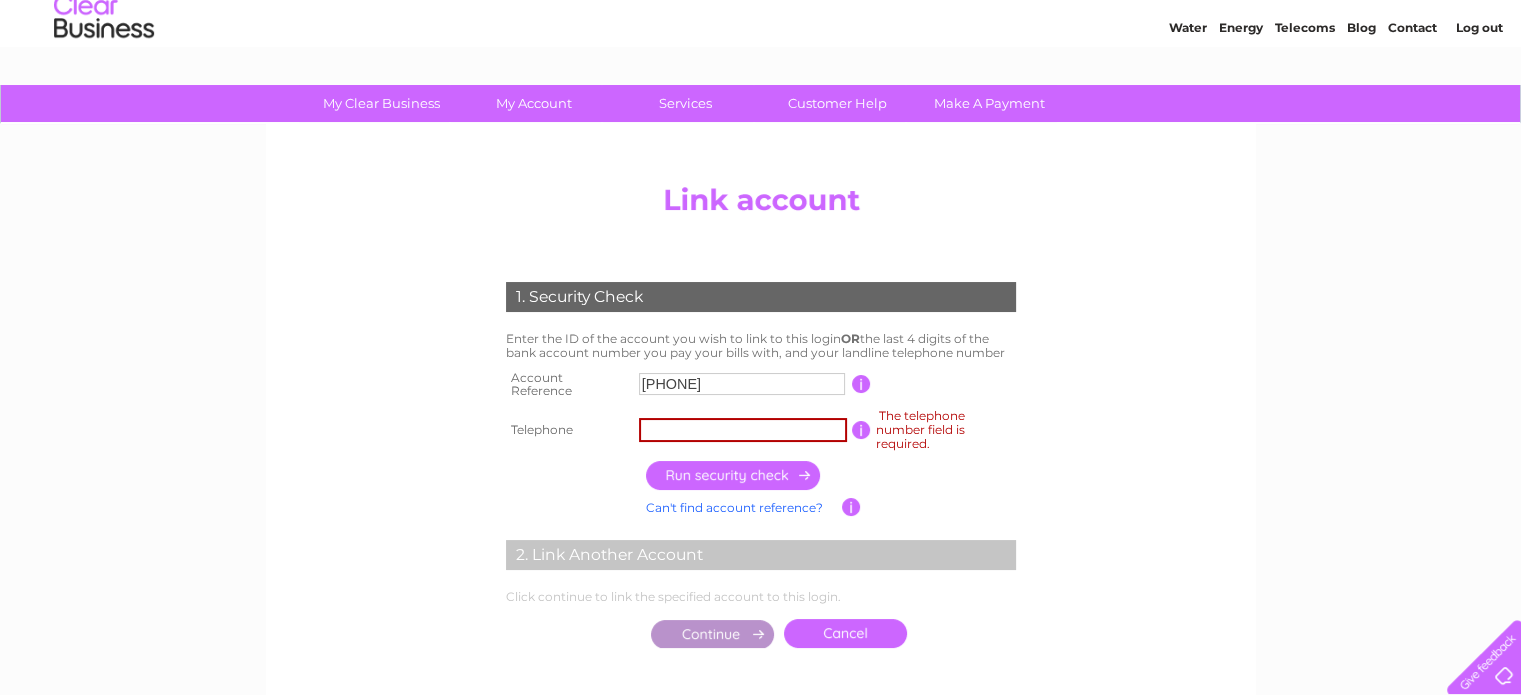 scroll, scrollTop: 100, scrollLeft: 0, axis: vertical 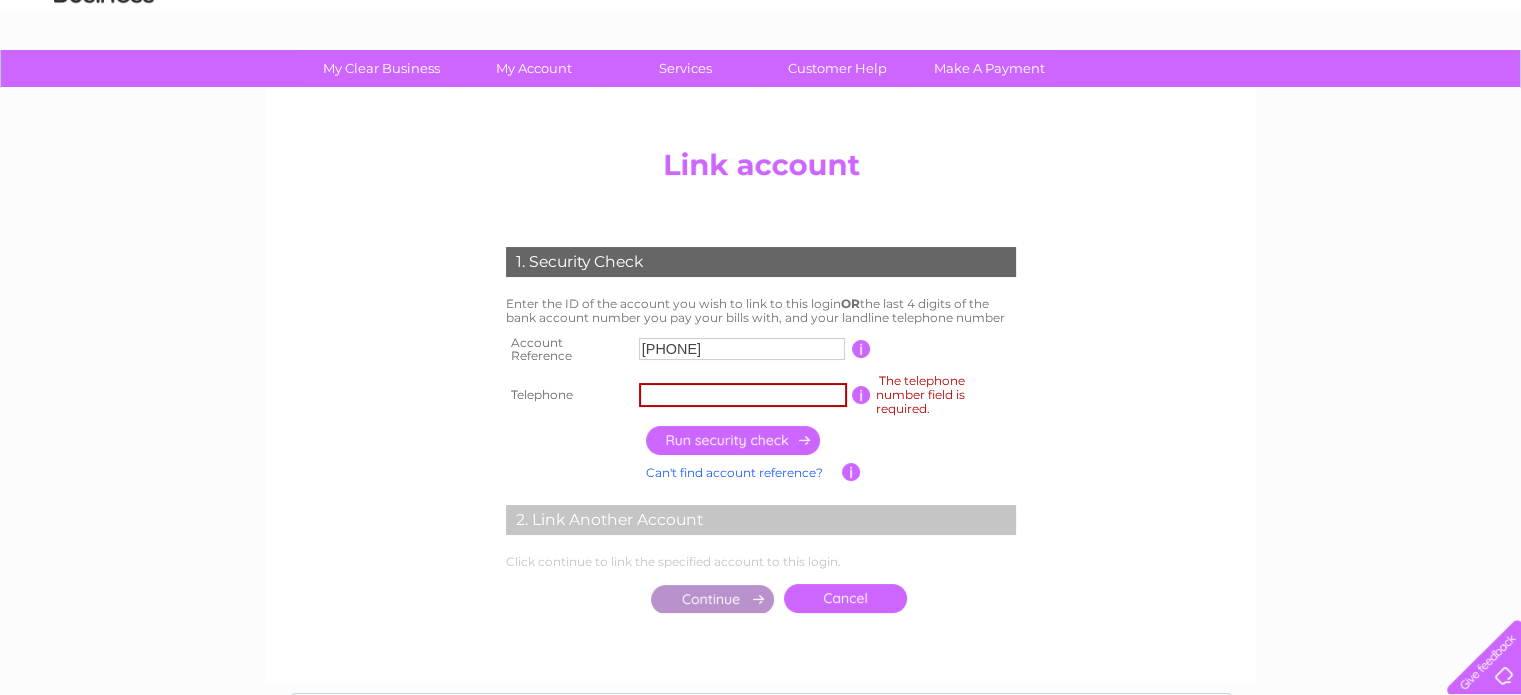 click at bounding box center [743, 395] 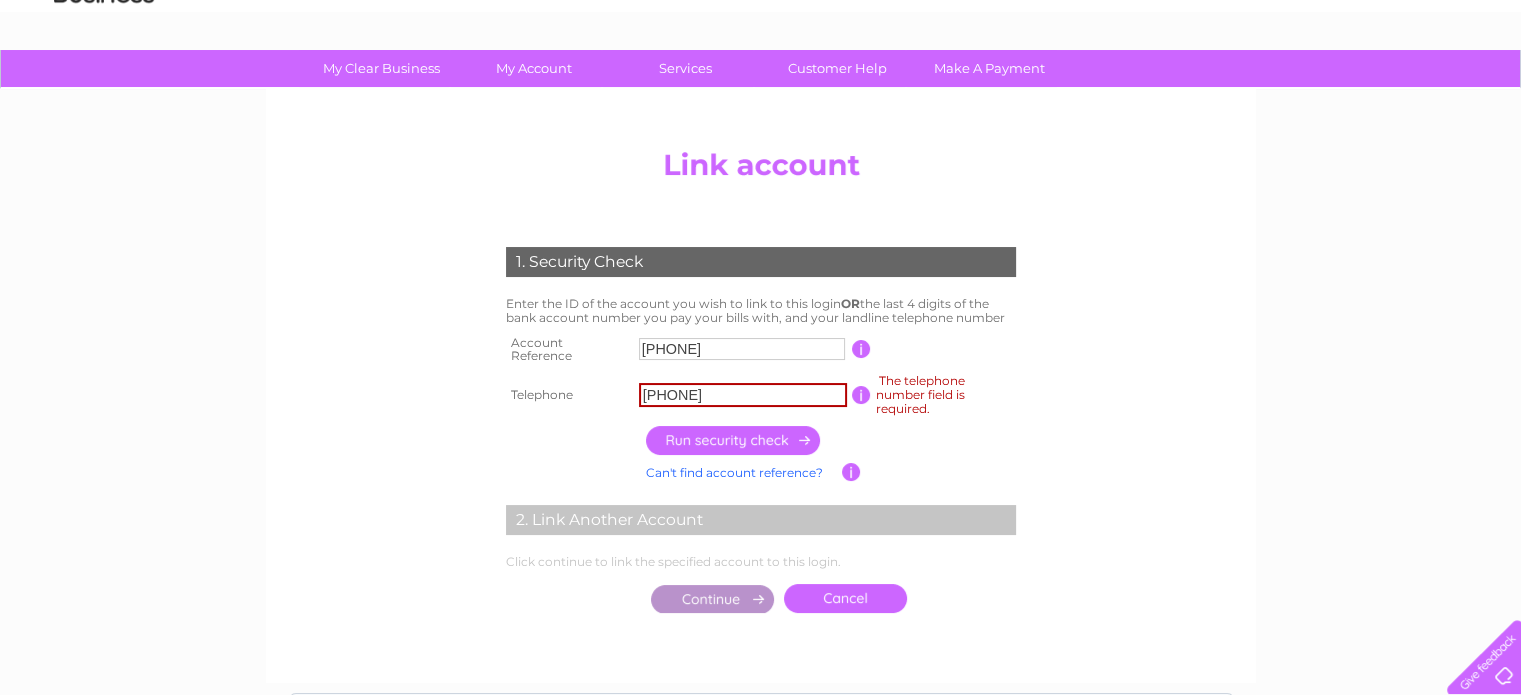 click at bounding box center (734, 440) 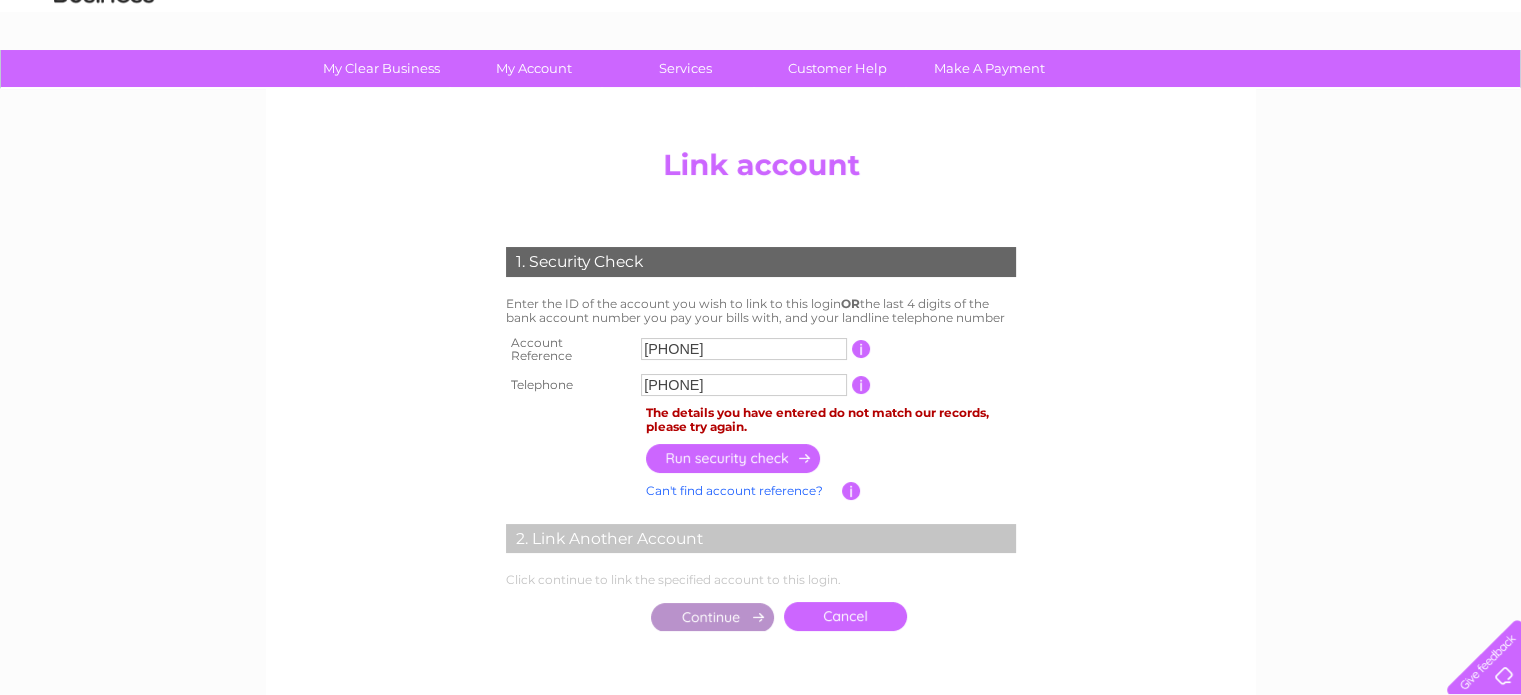 drag, startPoint x: 772, startPoint y: 375, endPoint x: 592, endPoint y: 377, distance: 180.01111 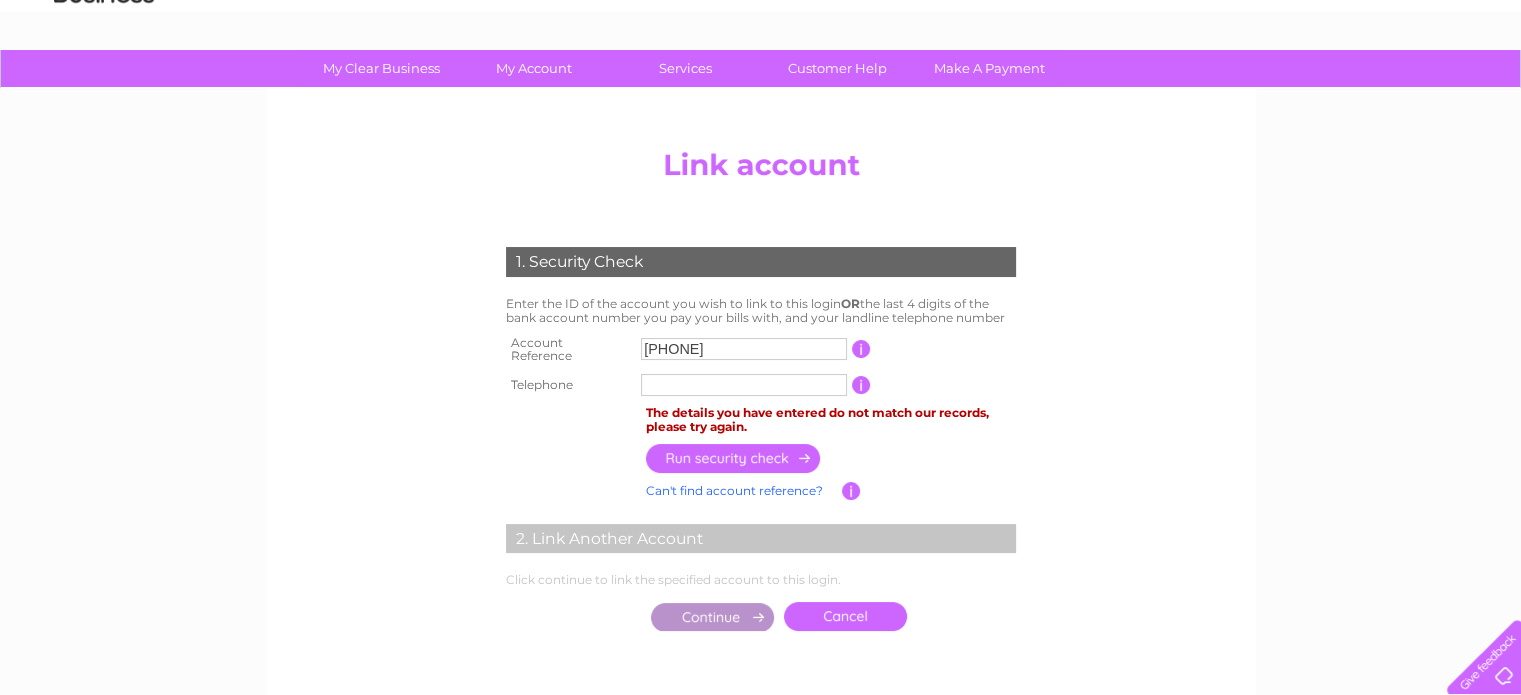 type 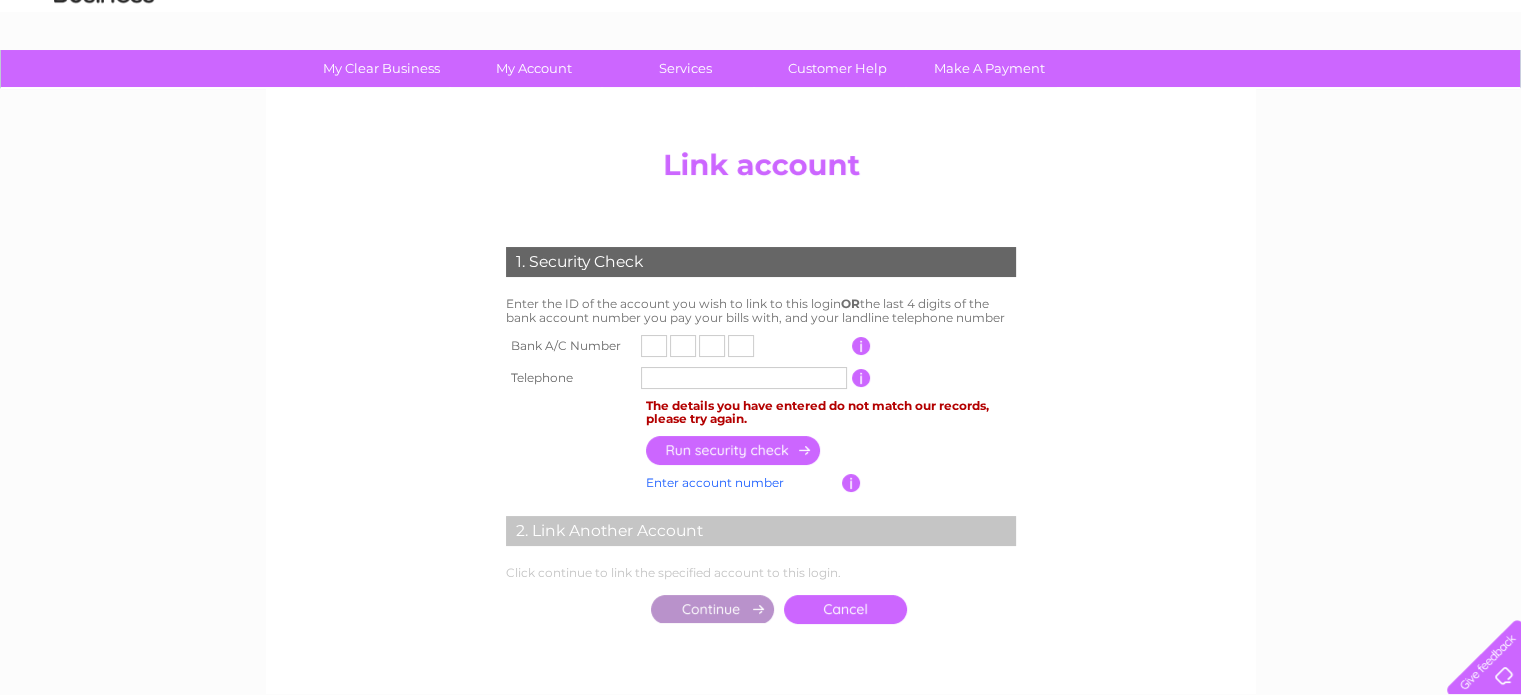 click on "Enter account number" at bounding box center [715, 482] 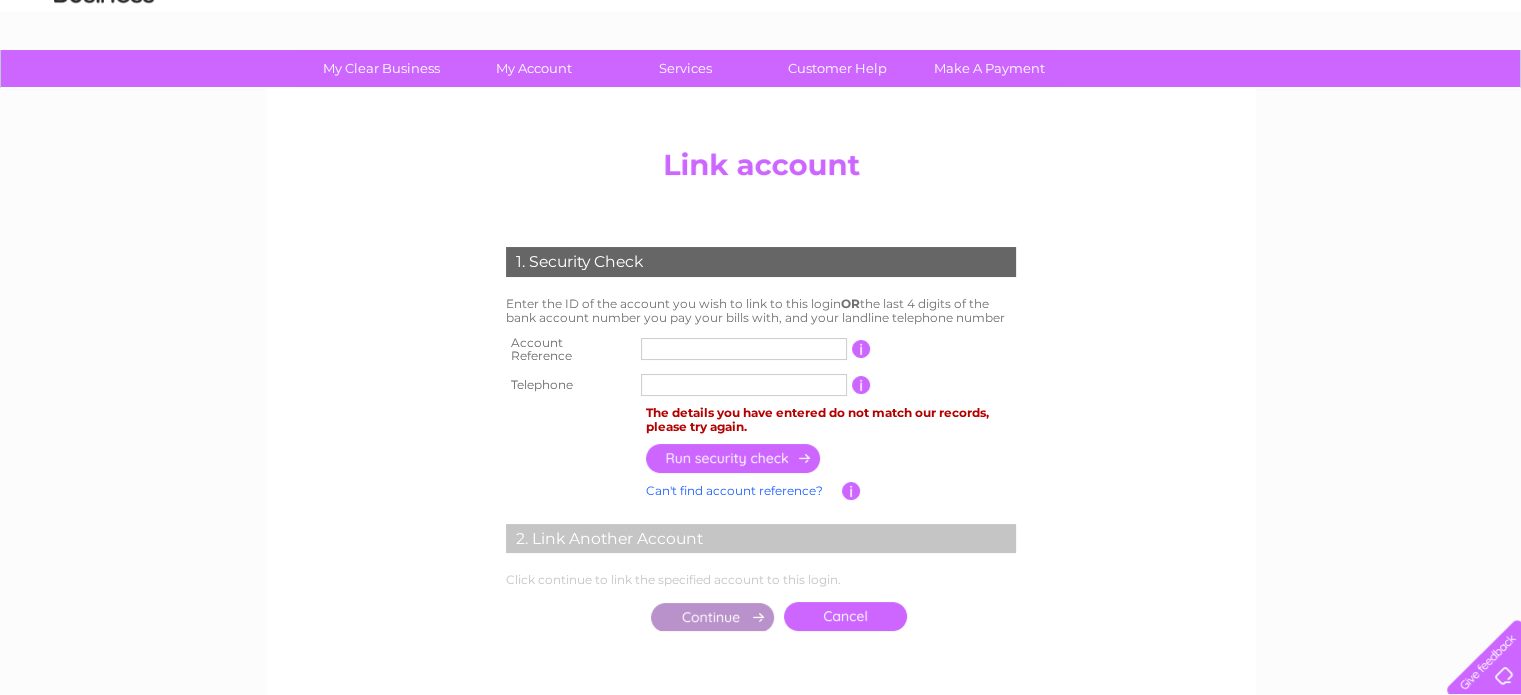 click at bounding box center [761, 163] 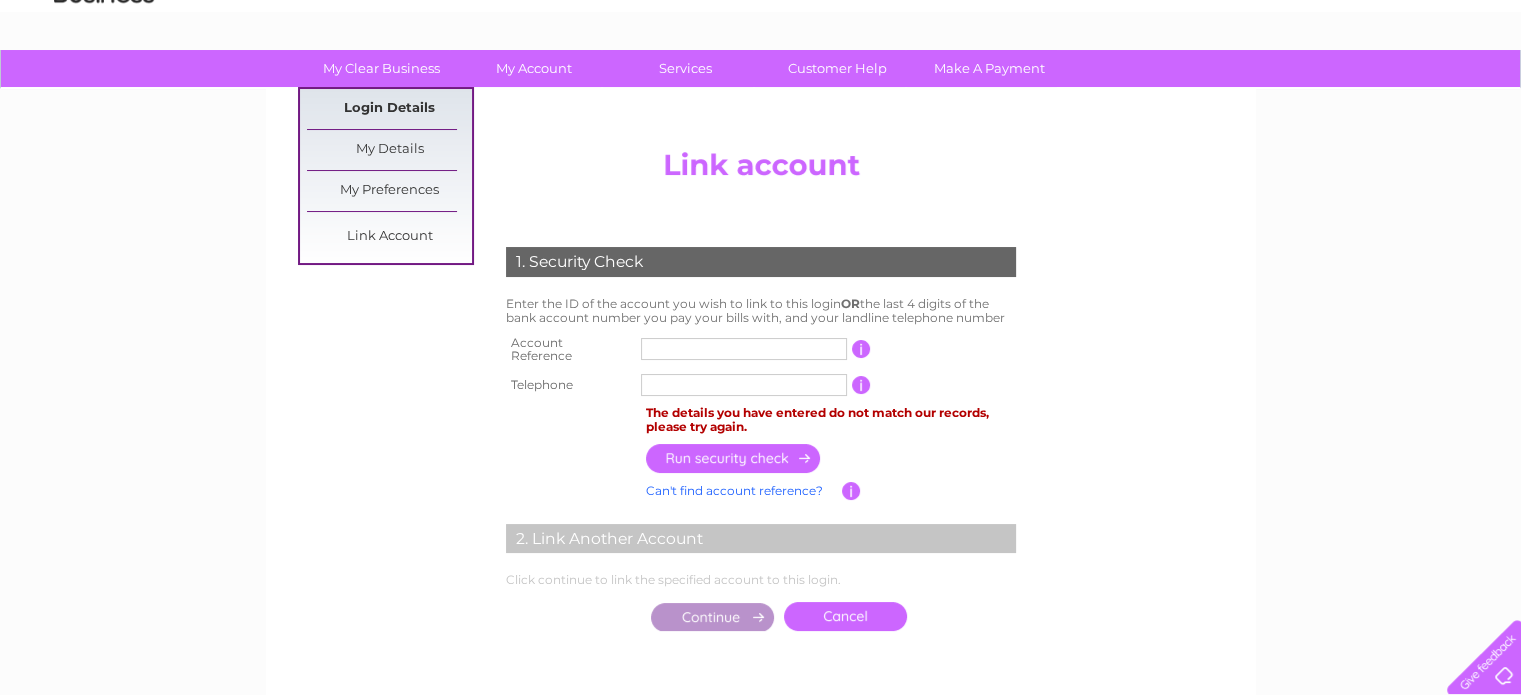 click on "Login Details" at bounding box center (389, 109) 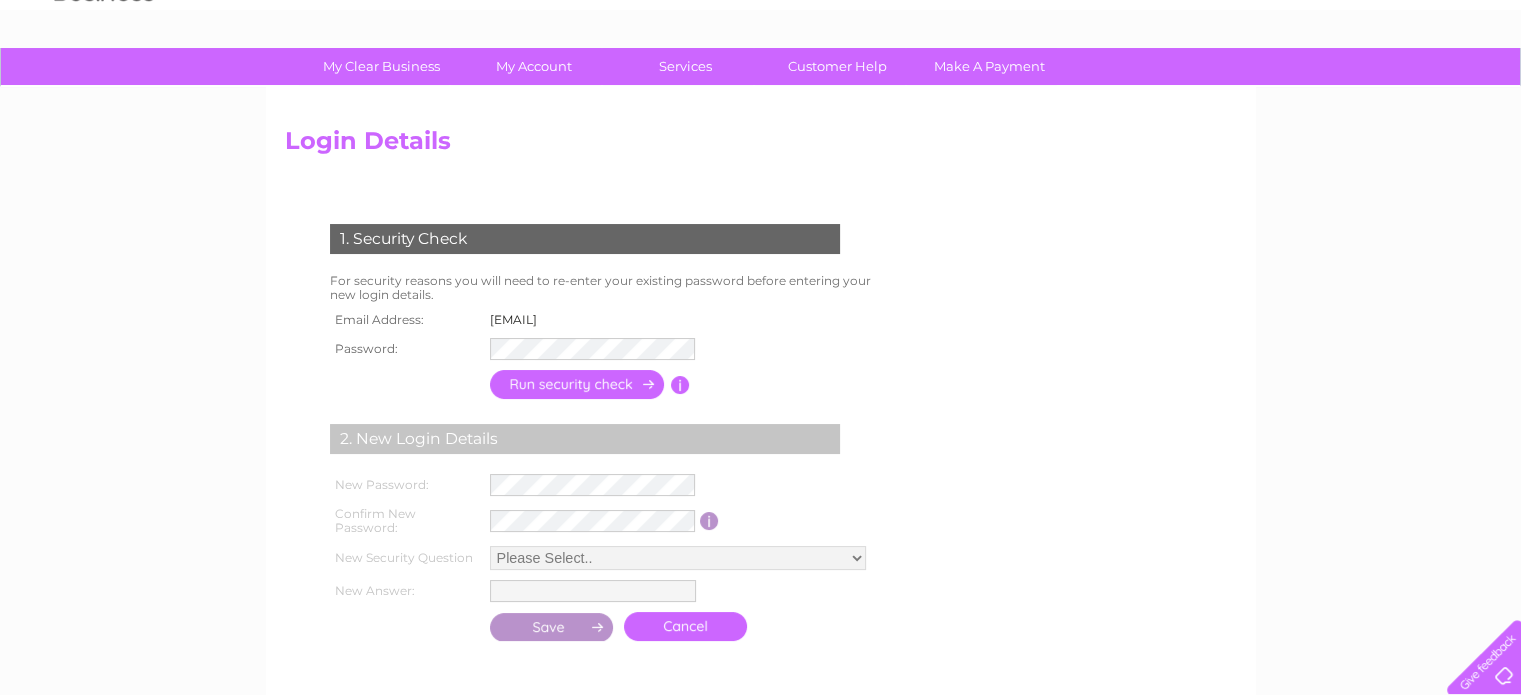 scroll, scrollTop: 0, scrollLeft: 0, axis: both 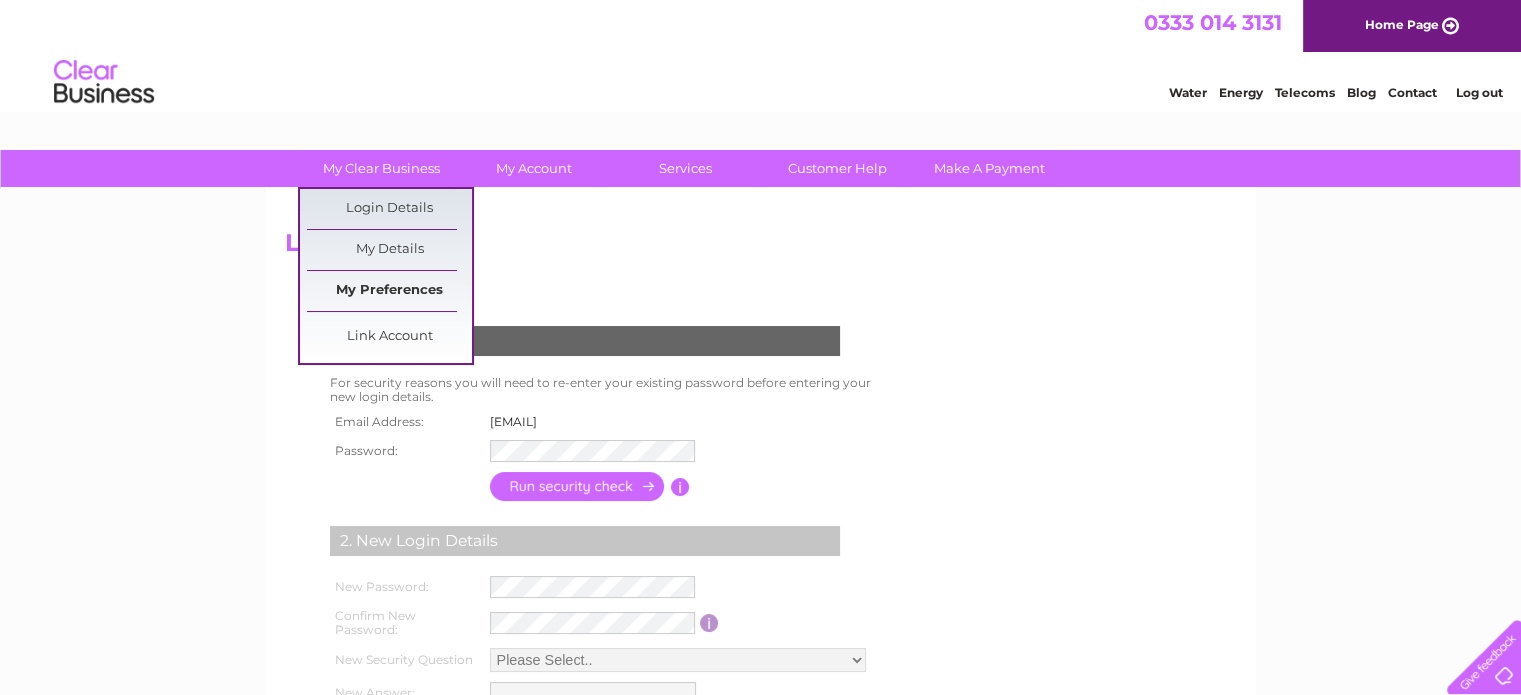 click on "My Preferences" at bounding box center (389, 291) 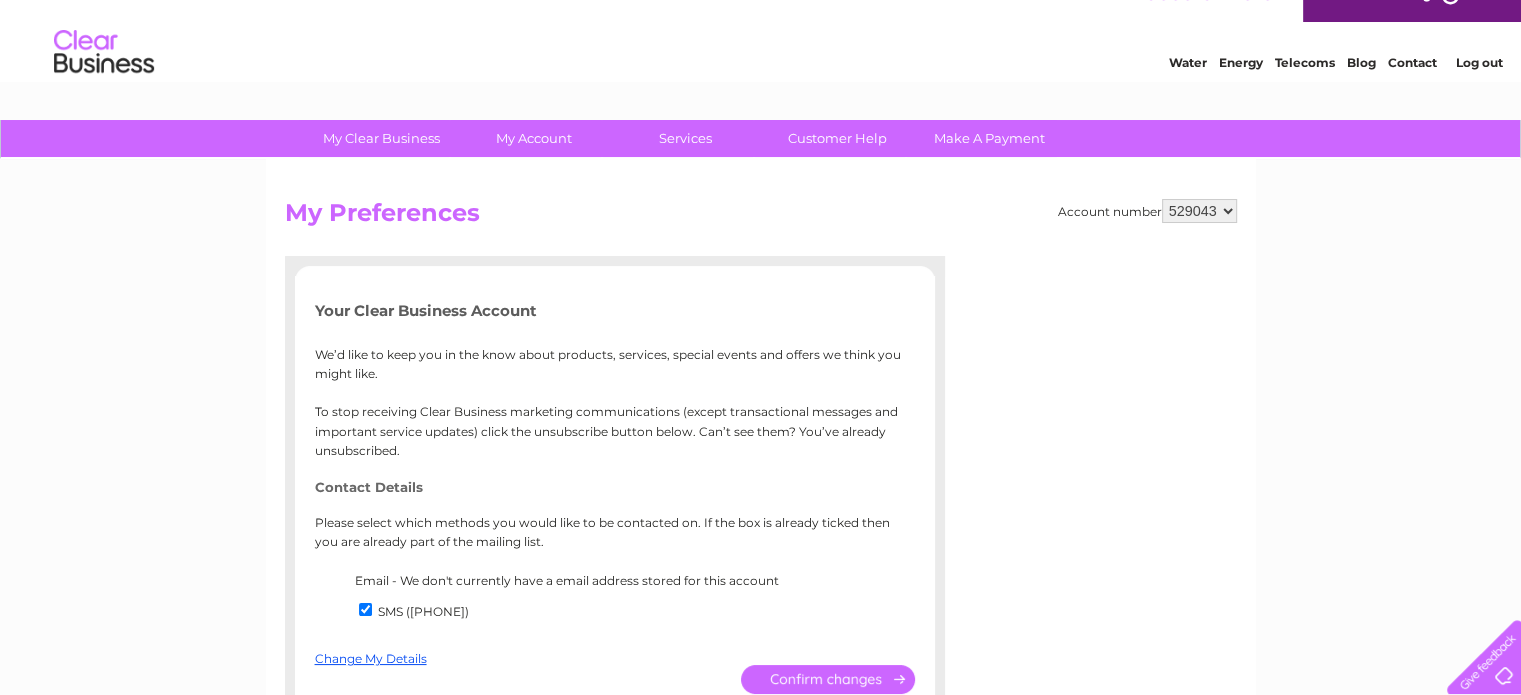 scroll, scrollTop: 0, scrollLeft: 0, axis: both 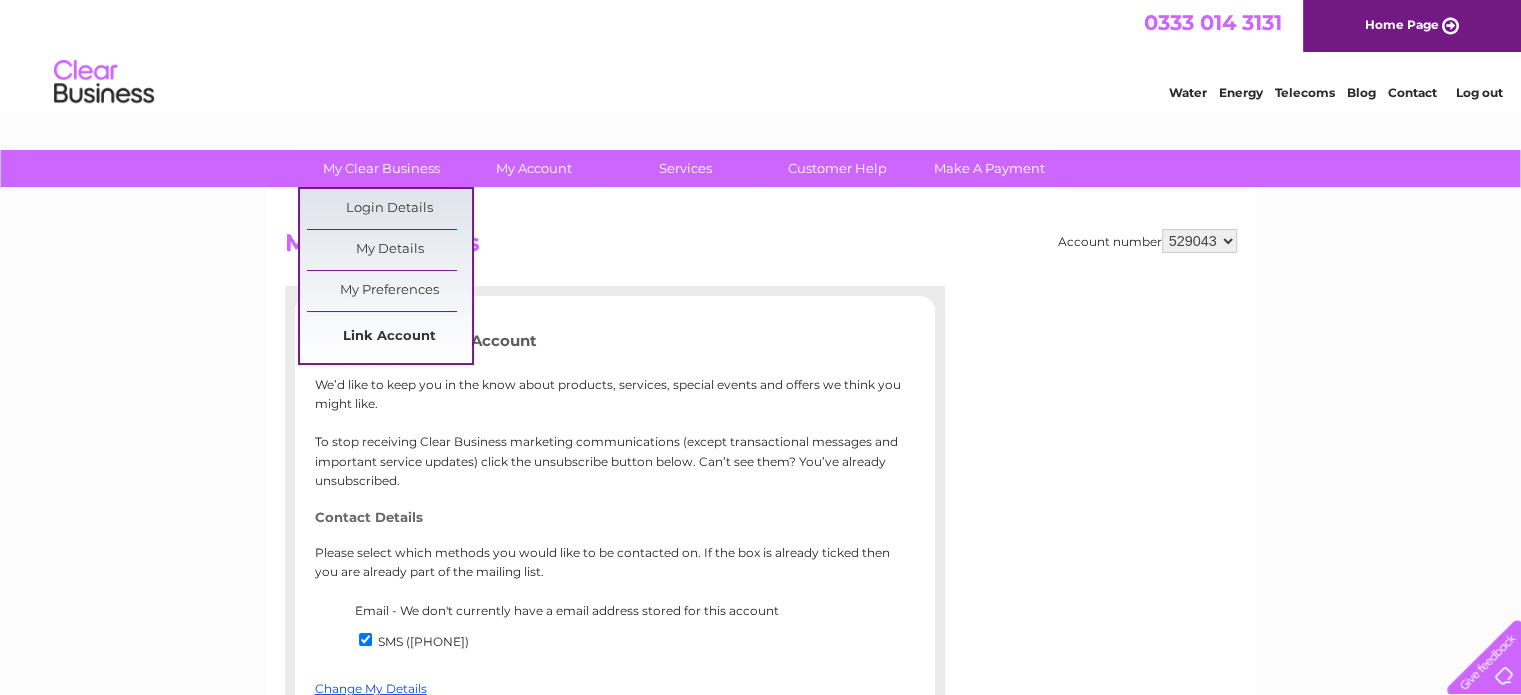 click on "Link Account" at bounding box center (389, 337) 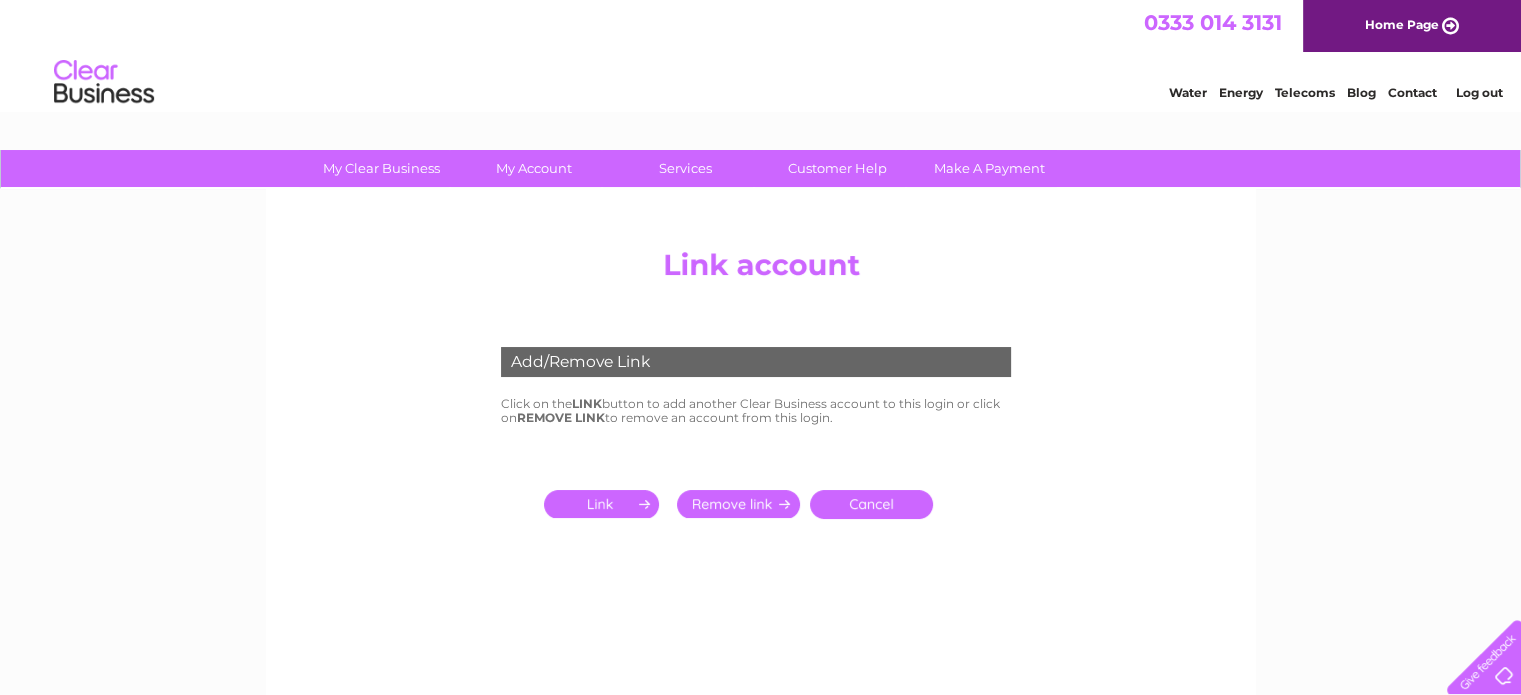 scroll, scrollTop: 0, scrollLeft: 0, axis: both 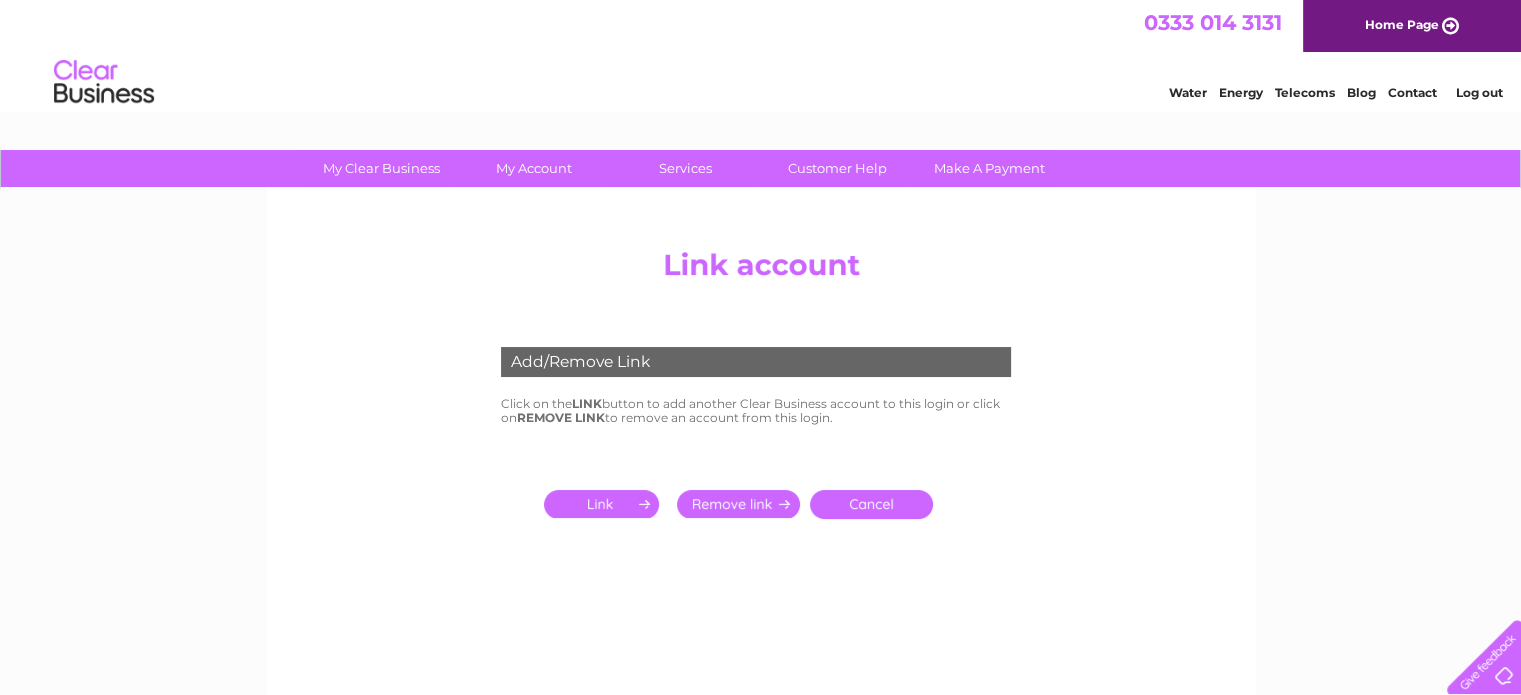 click at bounding box center (605, 504) 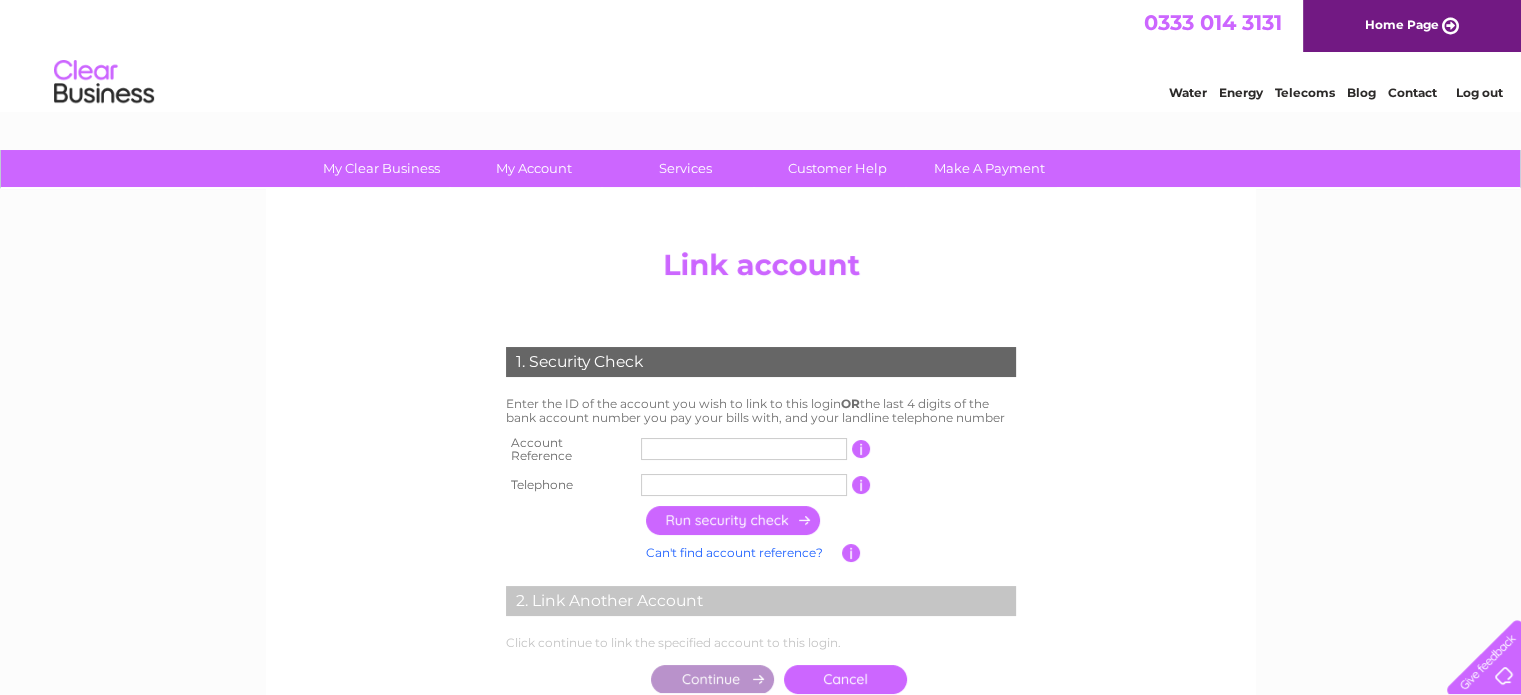 click at bounding box center [744, 449] 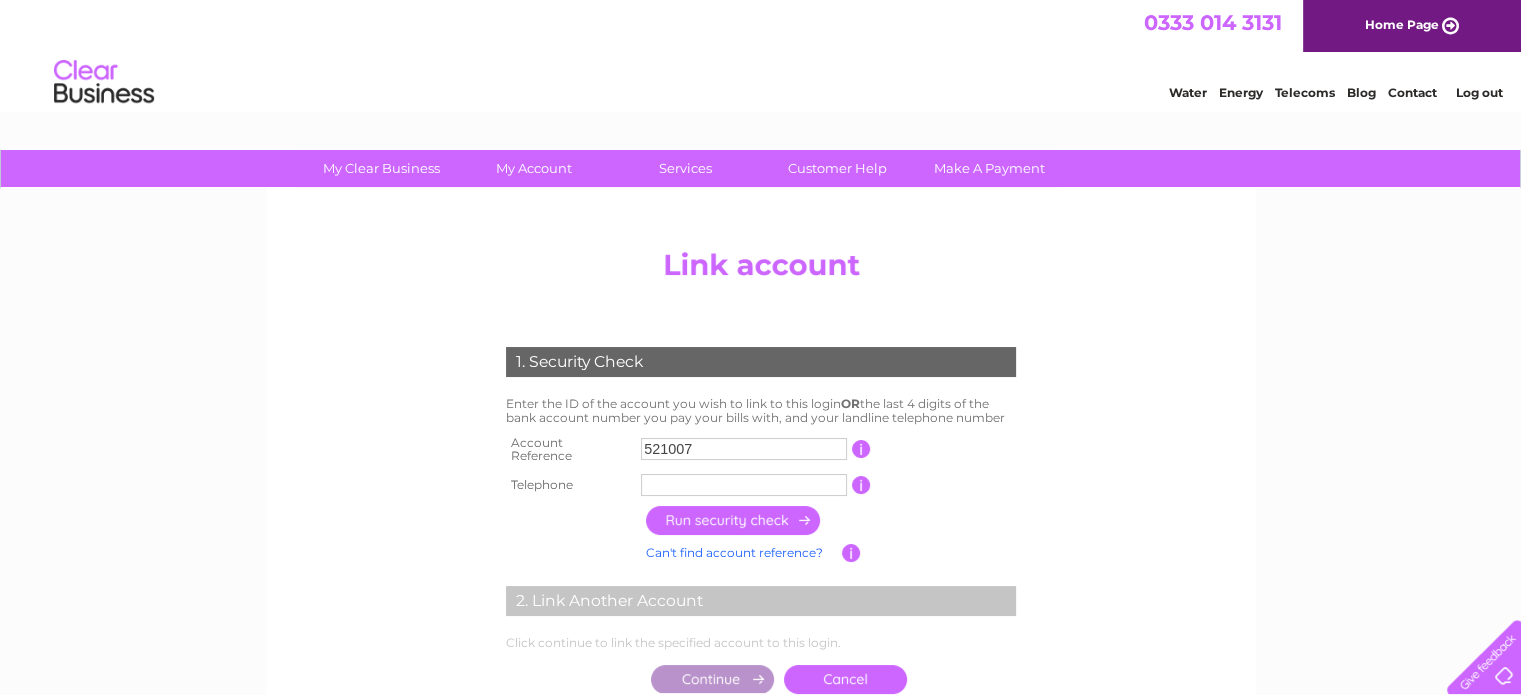 type on "521007" 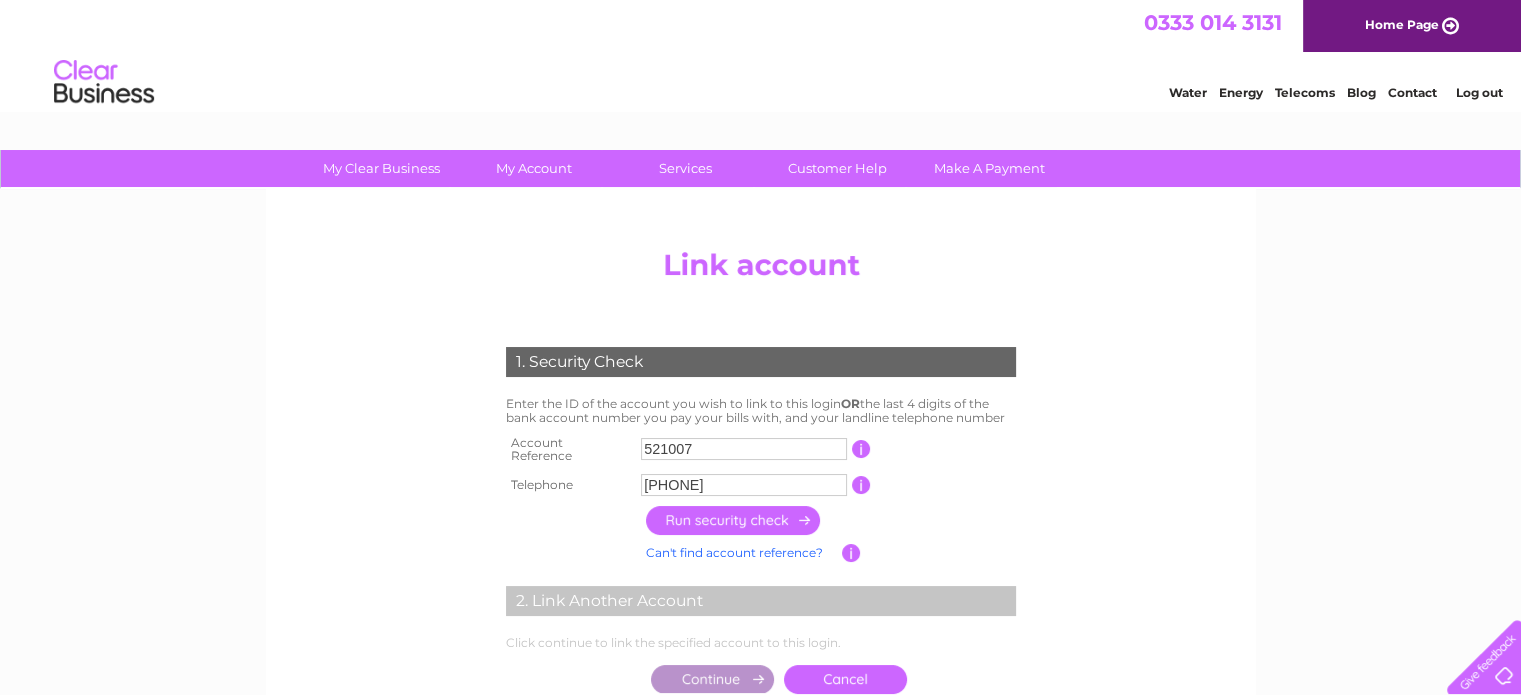 type on "07768400181" 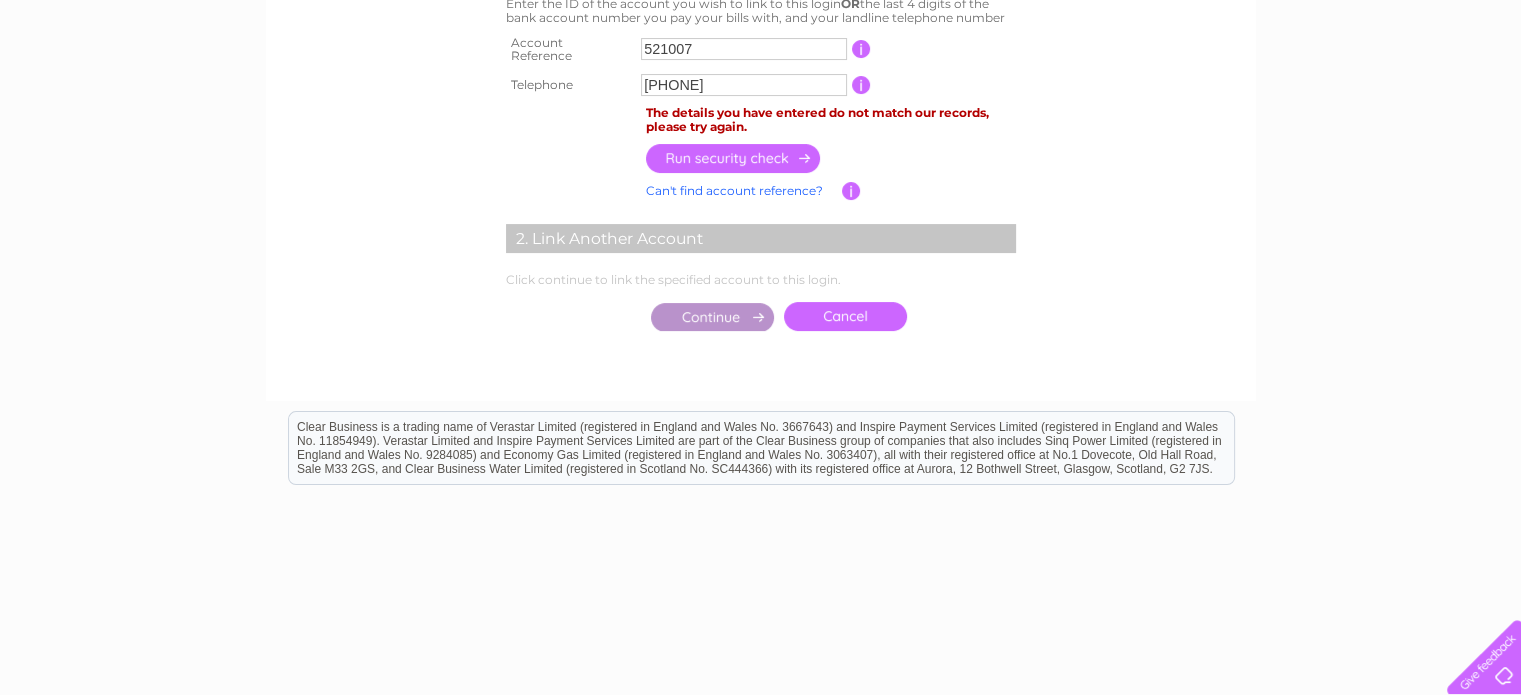 scroll, scrollTop: 200, scrollLeft: 0, axis: vertical 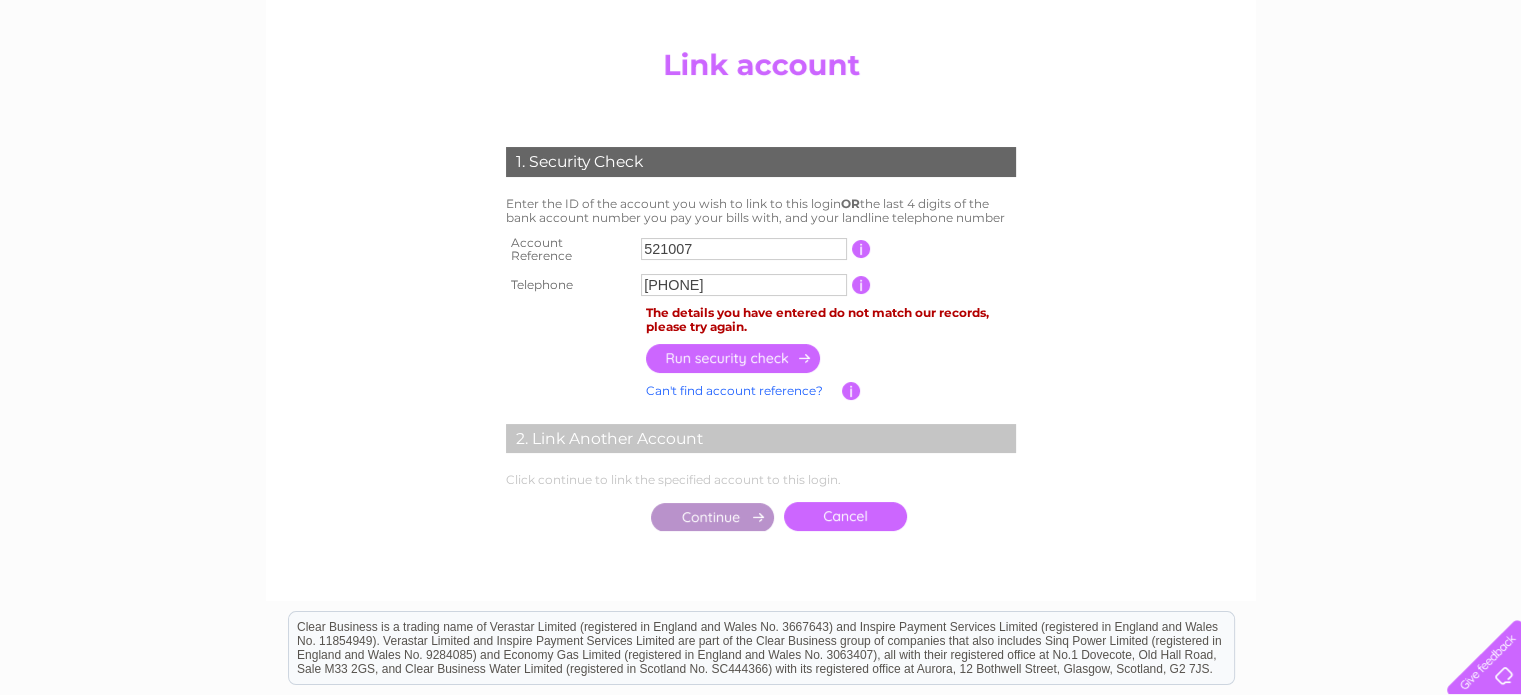 click on "07768400181" at bounding box center [744, 285] 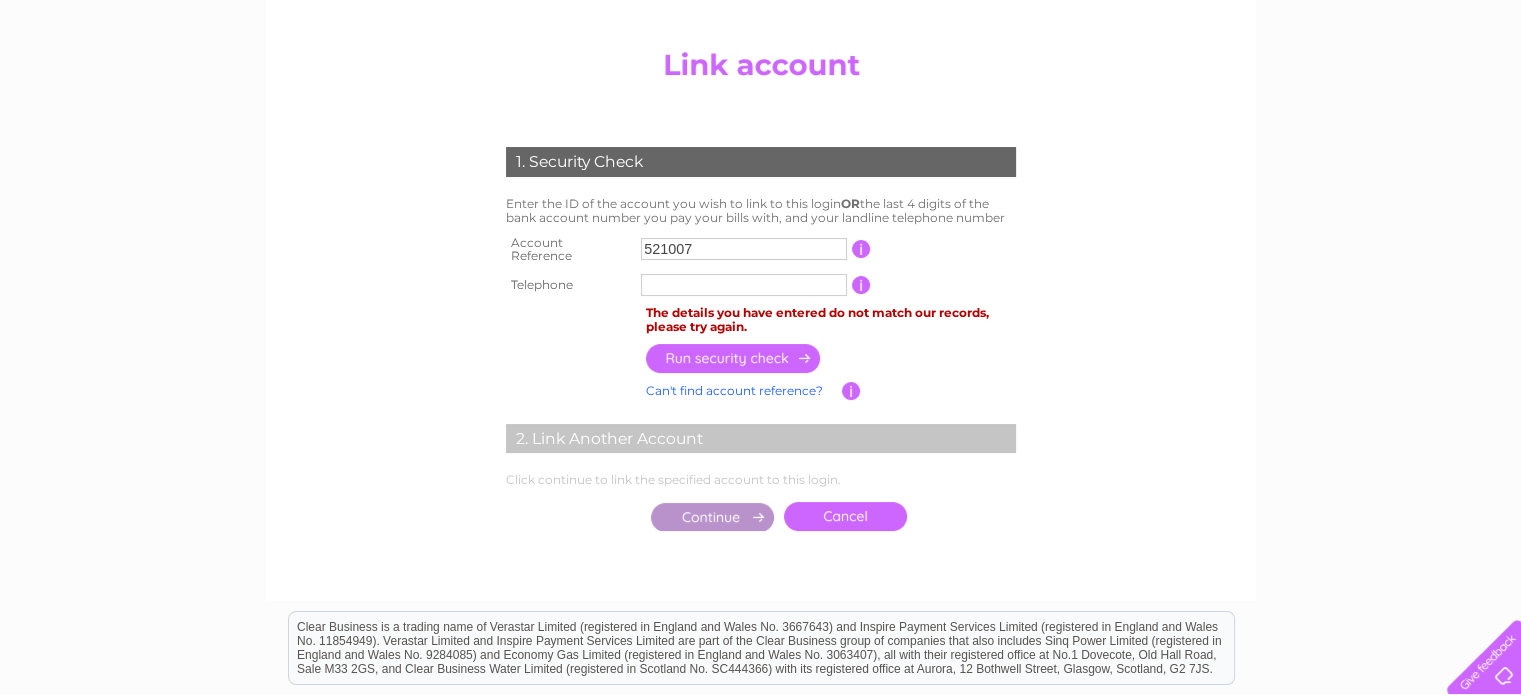 type 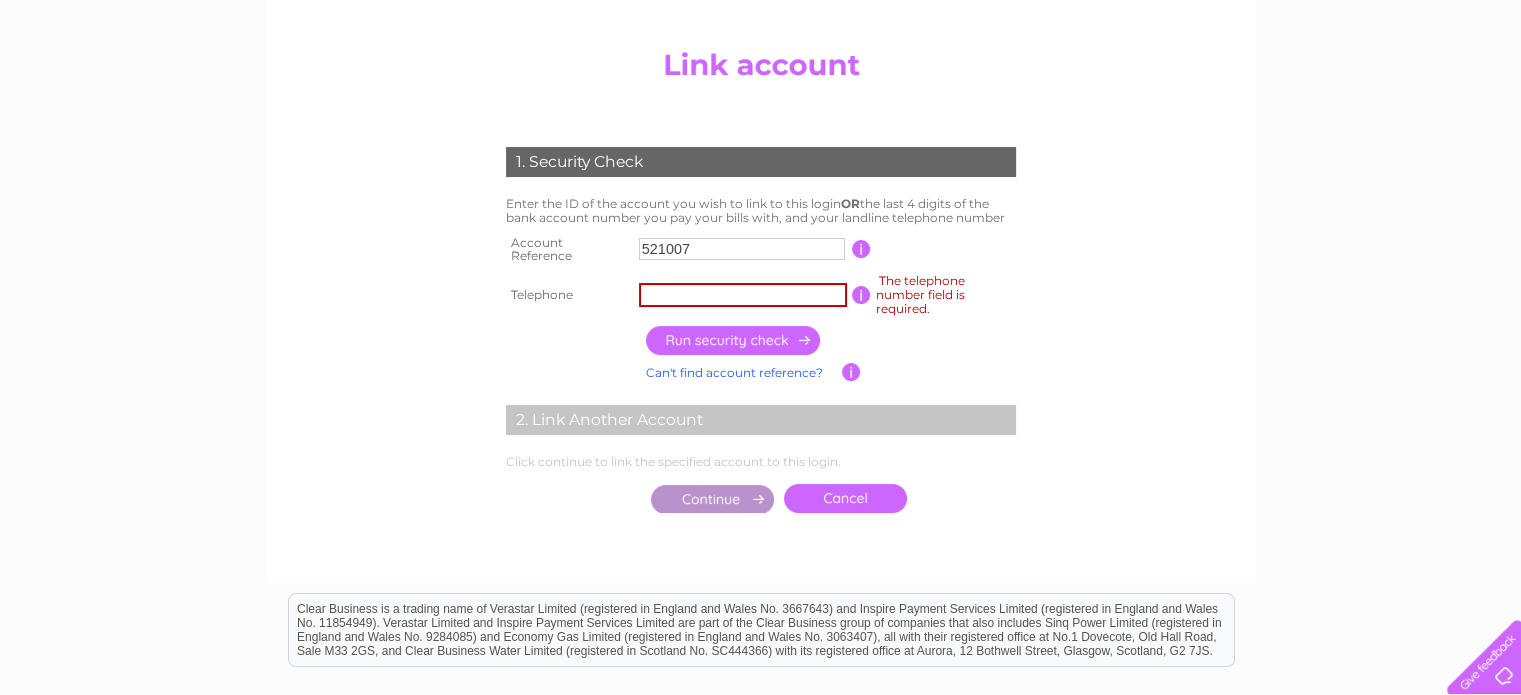 click at bounding box center [734, 340] 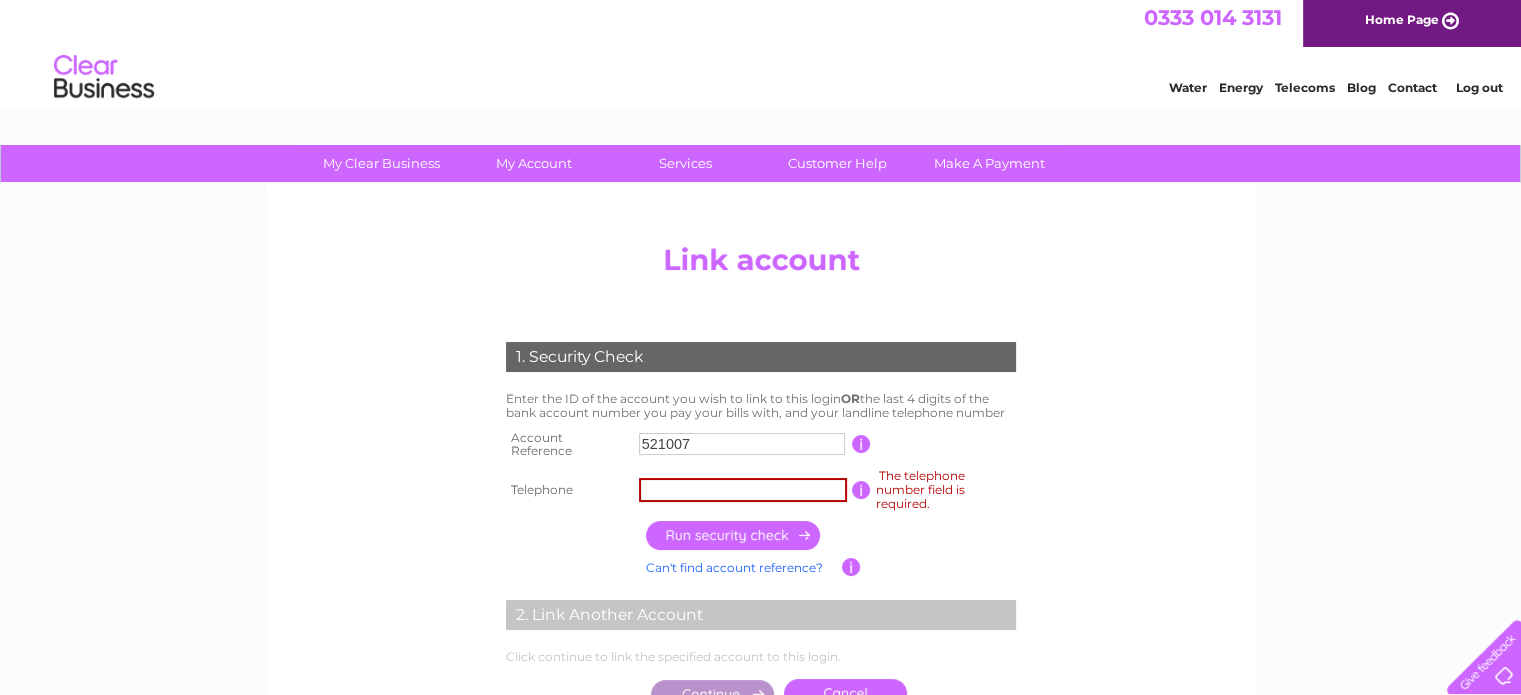 scroll, scrollTop: 0, scrollLeft: 0, axis: both 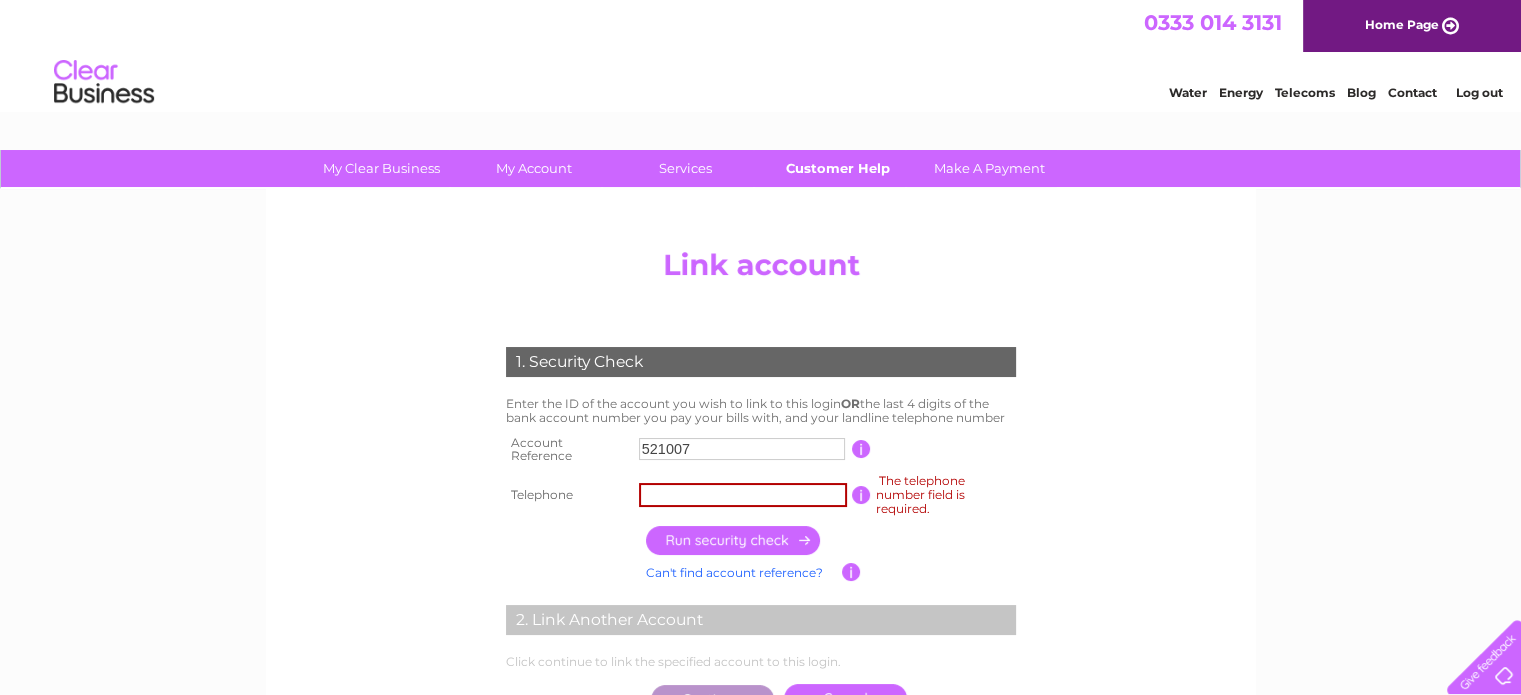 click on "Customer Help" at bounding box center (837, 168) 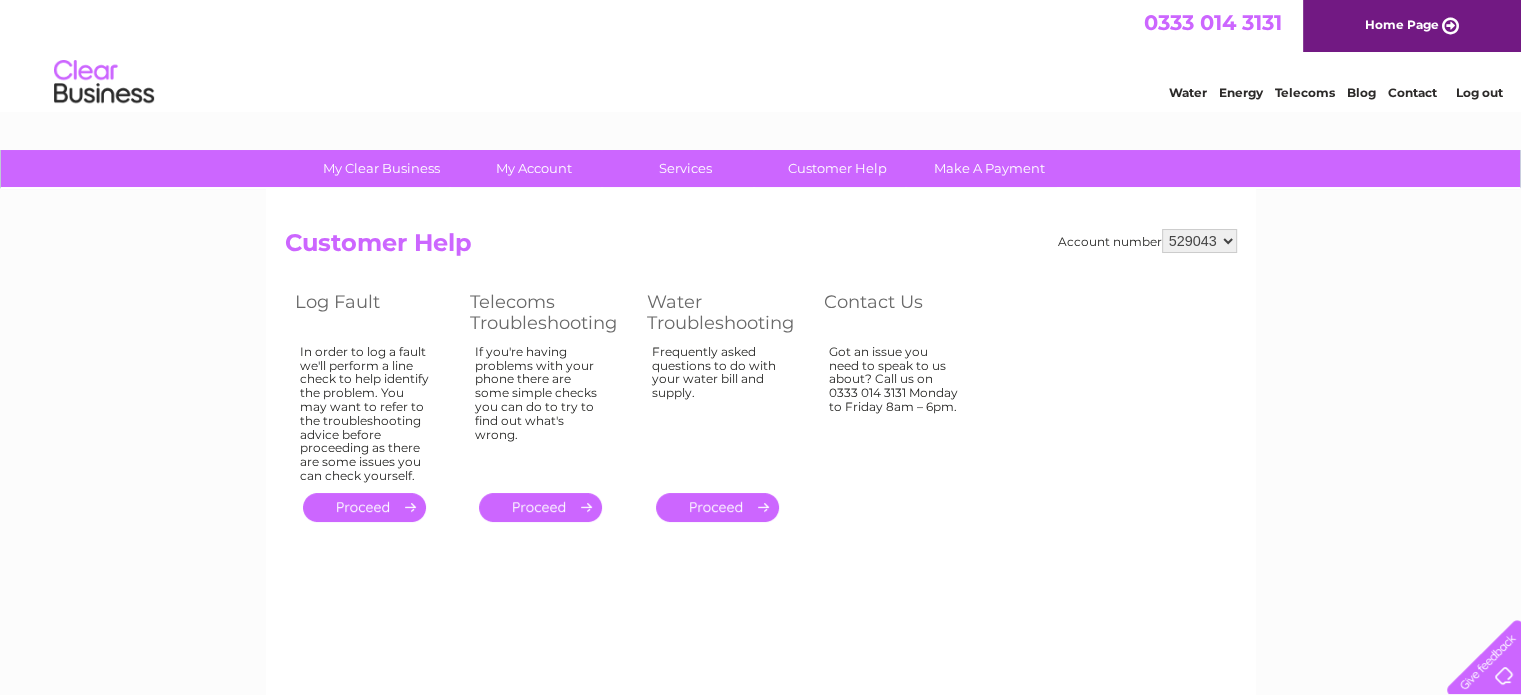 scroll, scrollTop: 0, scrollLeft: 0, axis: both 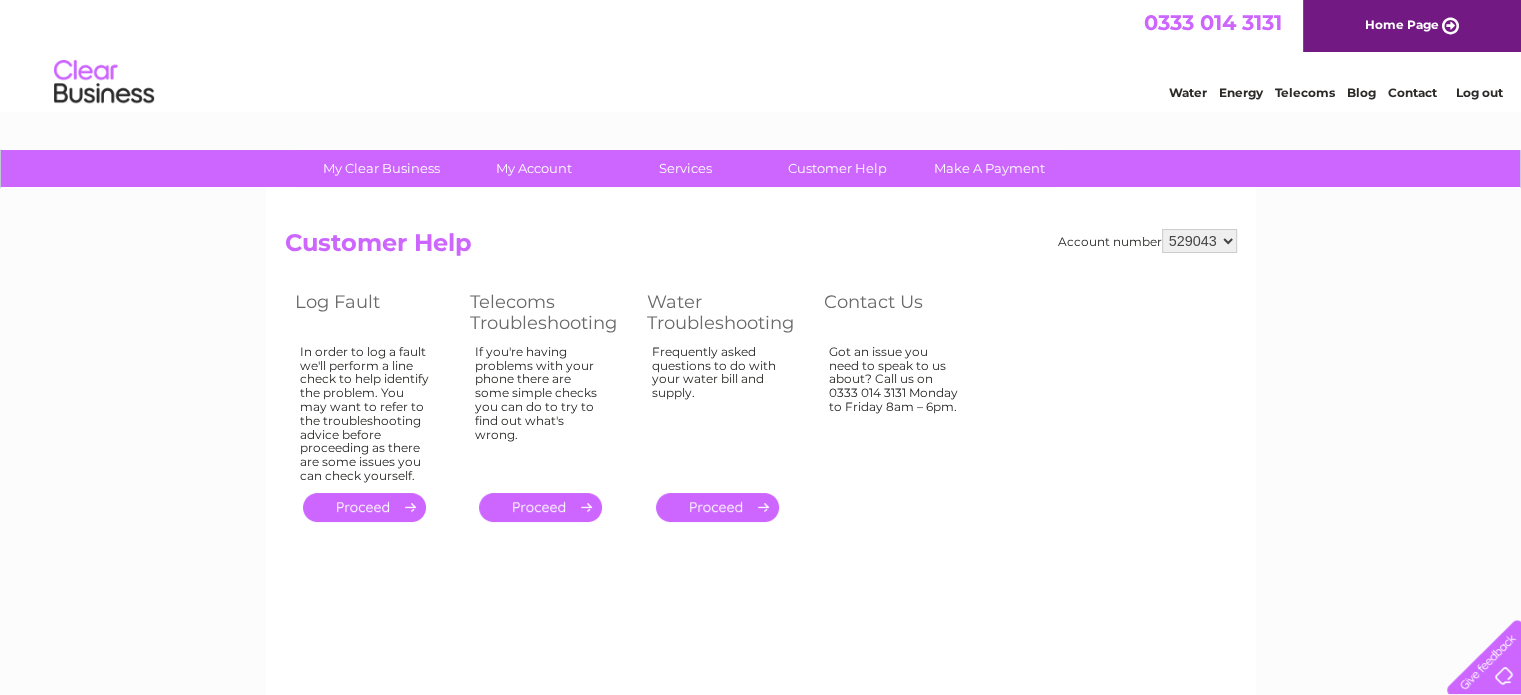 click on "529043" at bounding box center (1199, 241) 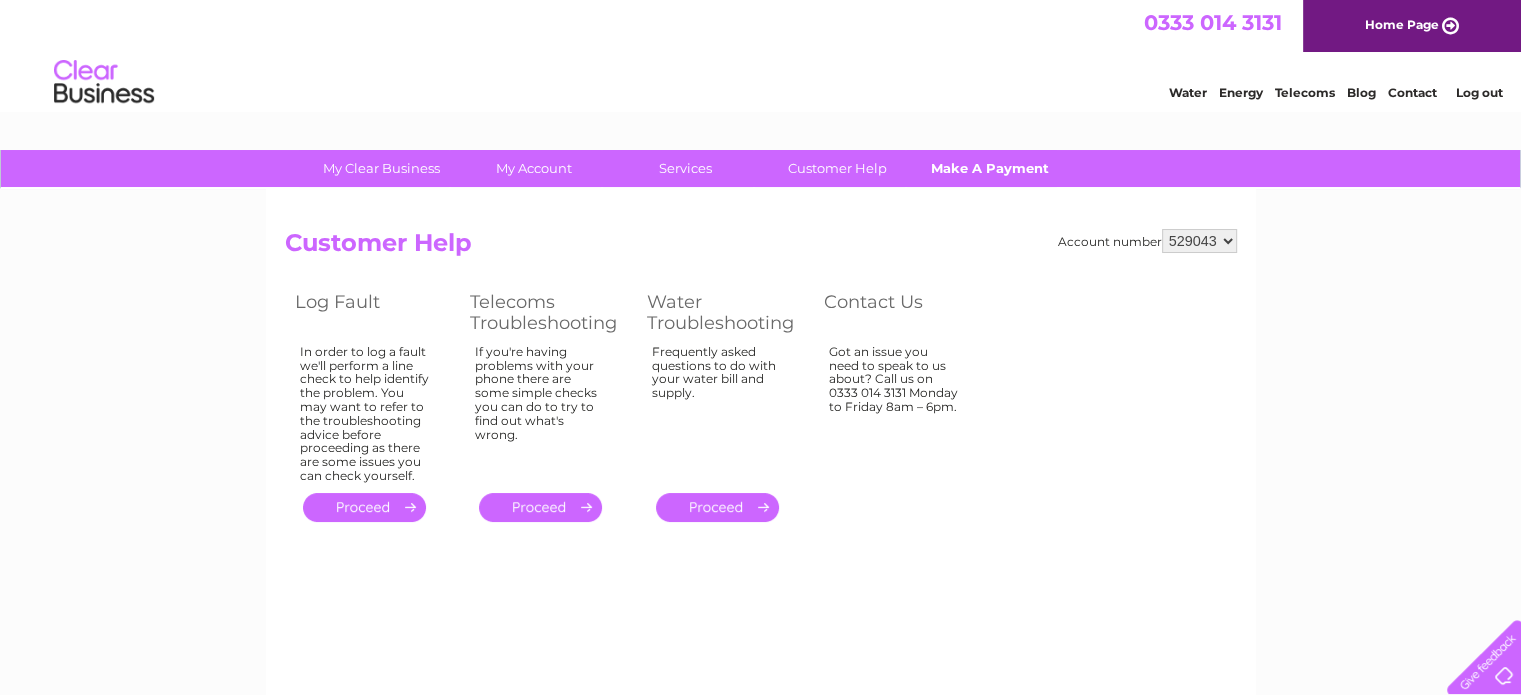 click on "Make A Payment" at bounding box center [989, 168] 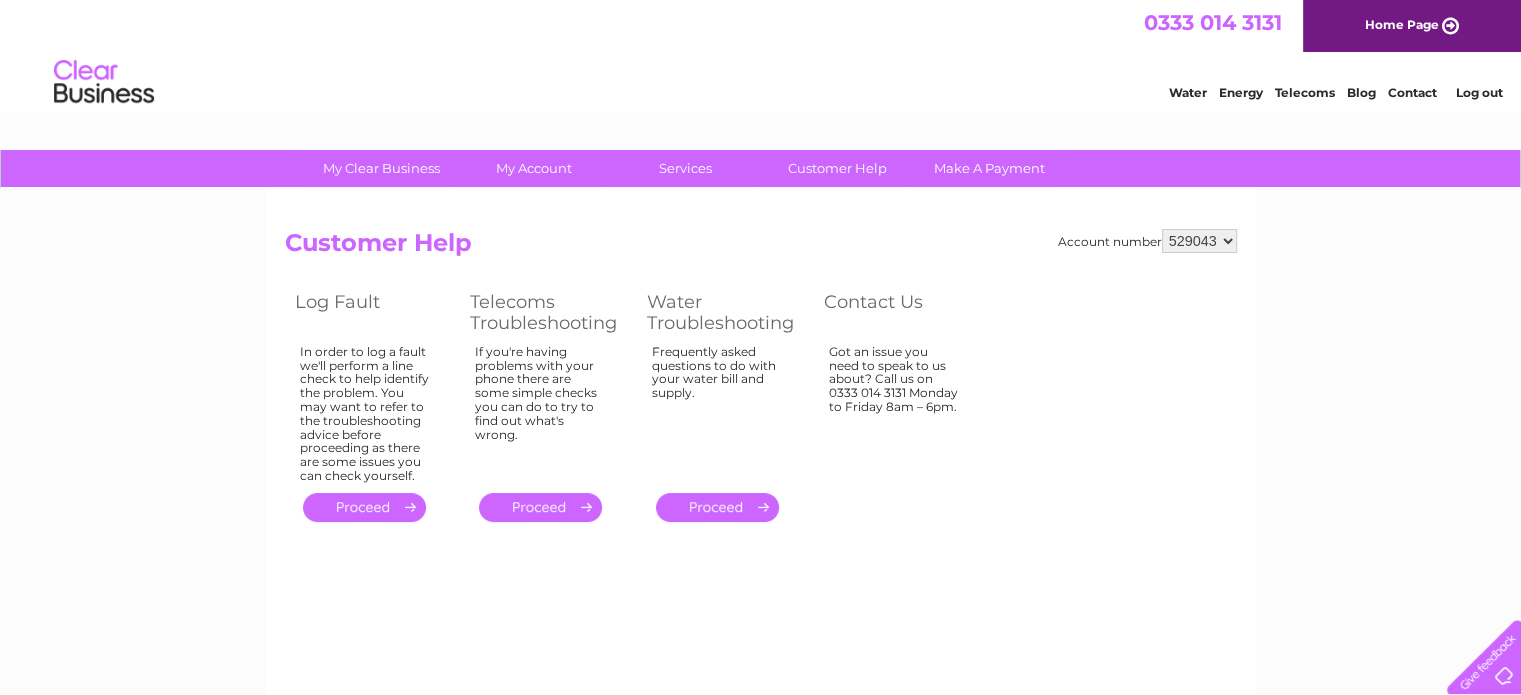 click on "Account number    529043
Customer Help
Log Fault
Telecoms Troubleshooting
Water Troubleshooting
Contact Us
In order to log a fault we'll perform a line check to
help identify the problem. You may want to refer to the
troubleshooting advice before proceeding as there are
some issues you can check yourself.
If you're having problems with your phone there are some
simple checks you can do to try to find out what's wrong." at bounding box center [761, 378] 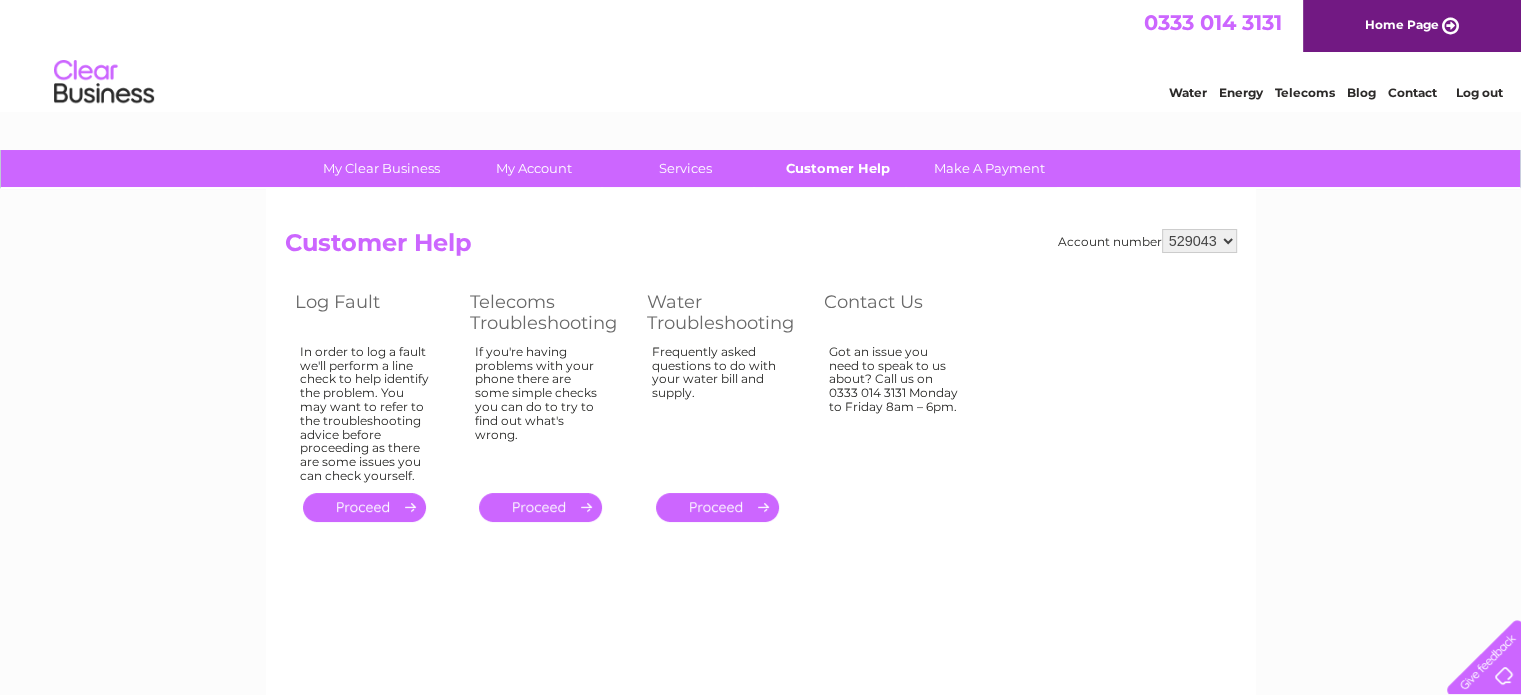 click on "Customer Help" at bounding box center [837, 168] 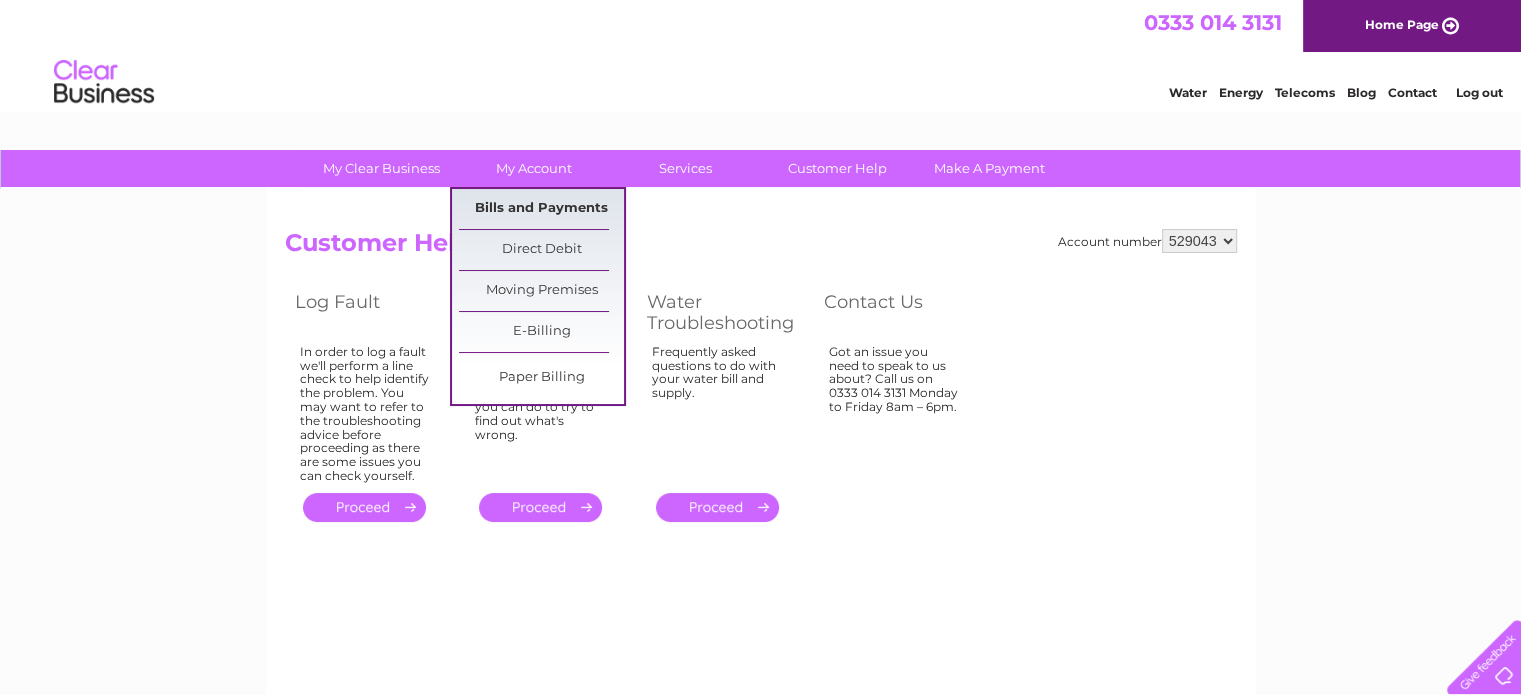click on "Bills and Payments" at bounding box center [541, 209] 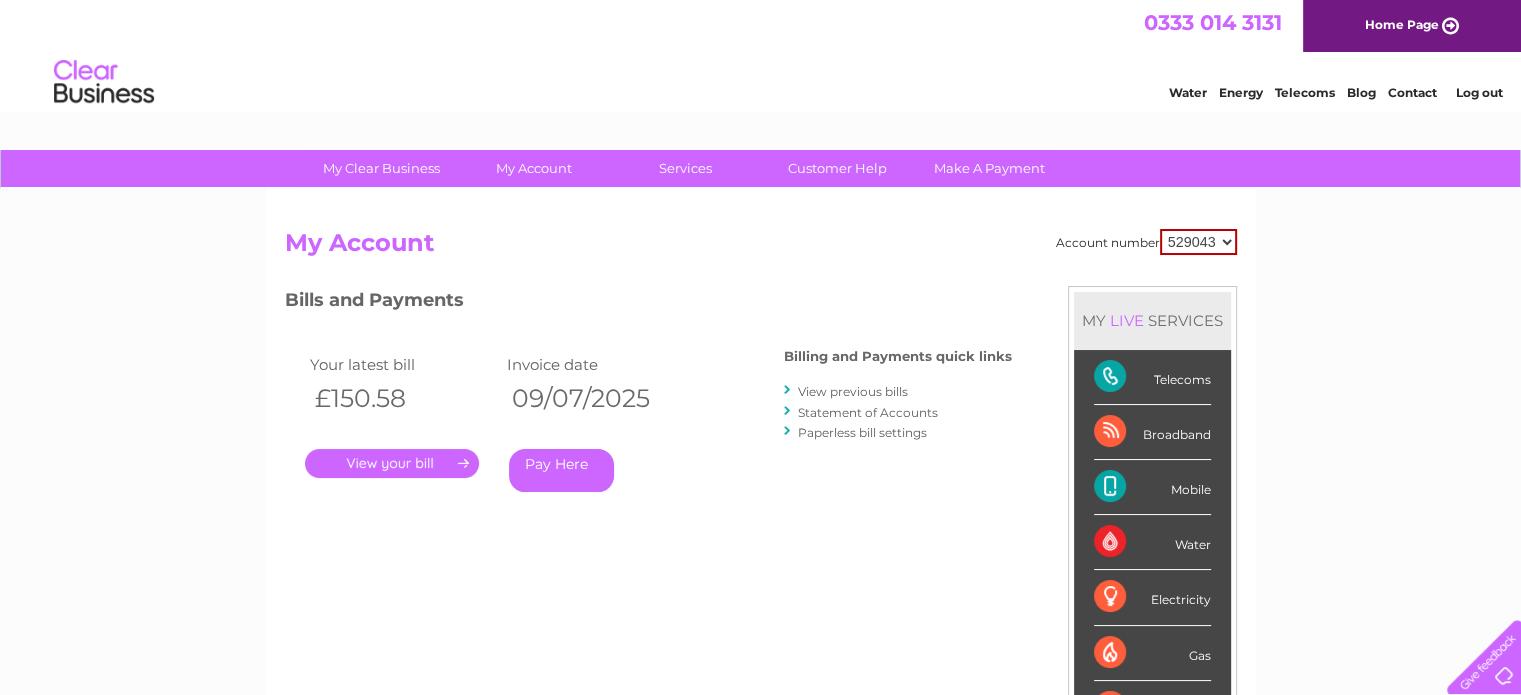 scroll, scrollTop: 0, scrollLeft: 0, axis: both 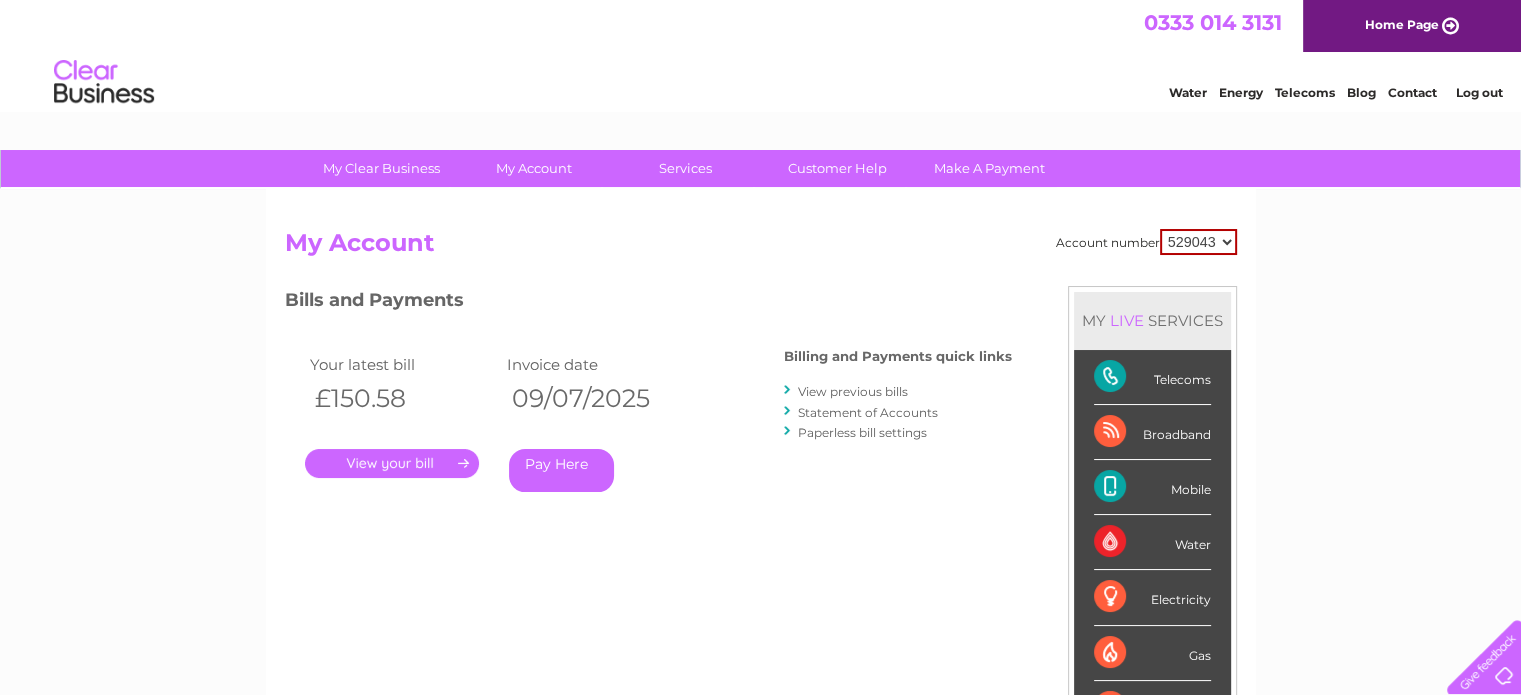 click on "529043" at bounding box center (1198, 242) 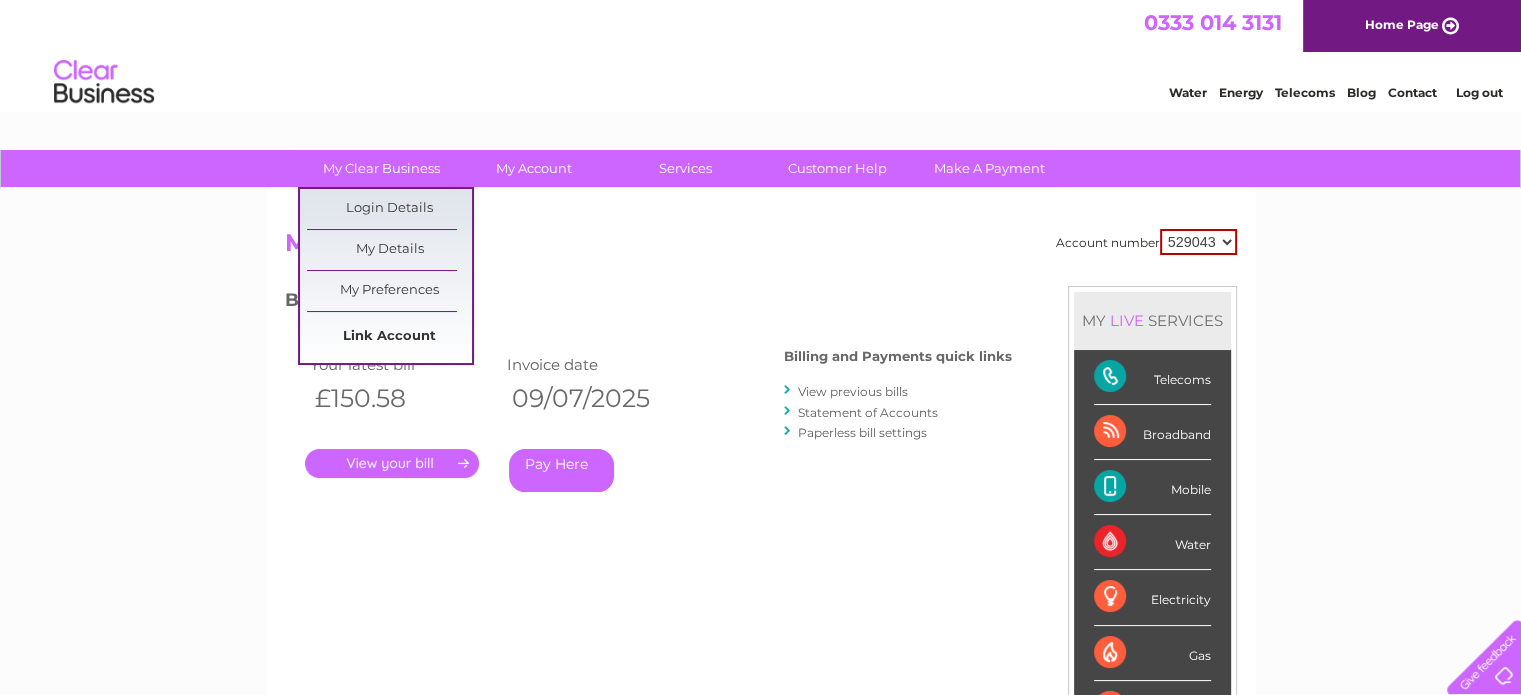 click on "Link Account" at bounding box center [389, 337] 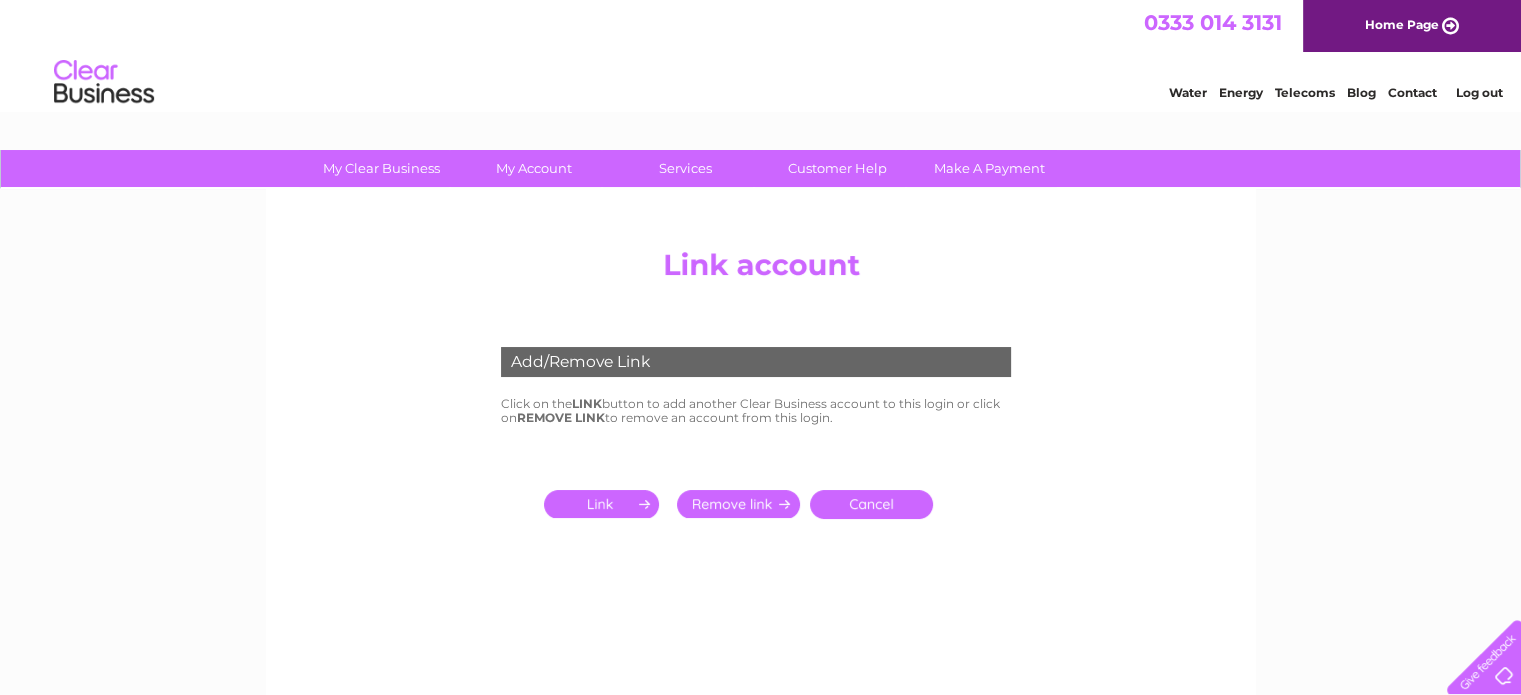 scroll, scrollTop: 0, scrollLeft: 0, axis: both 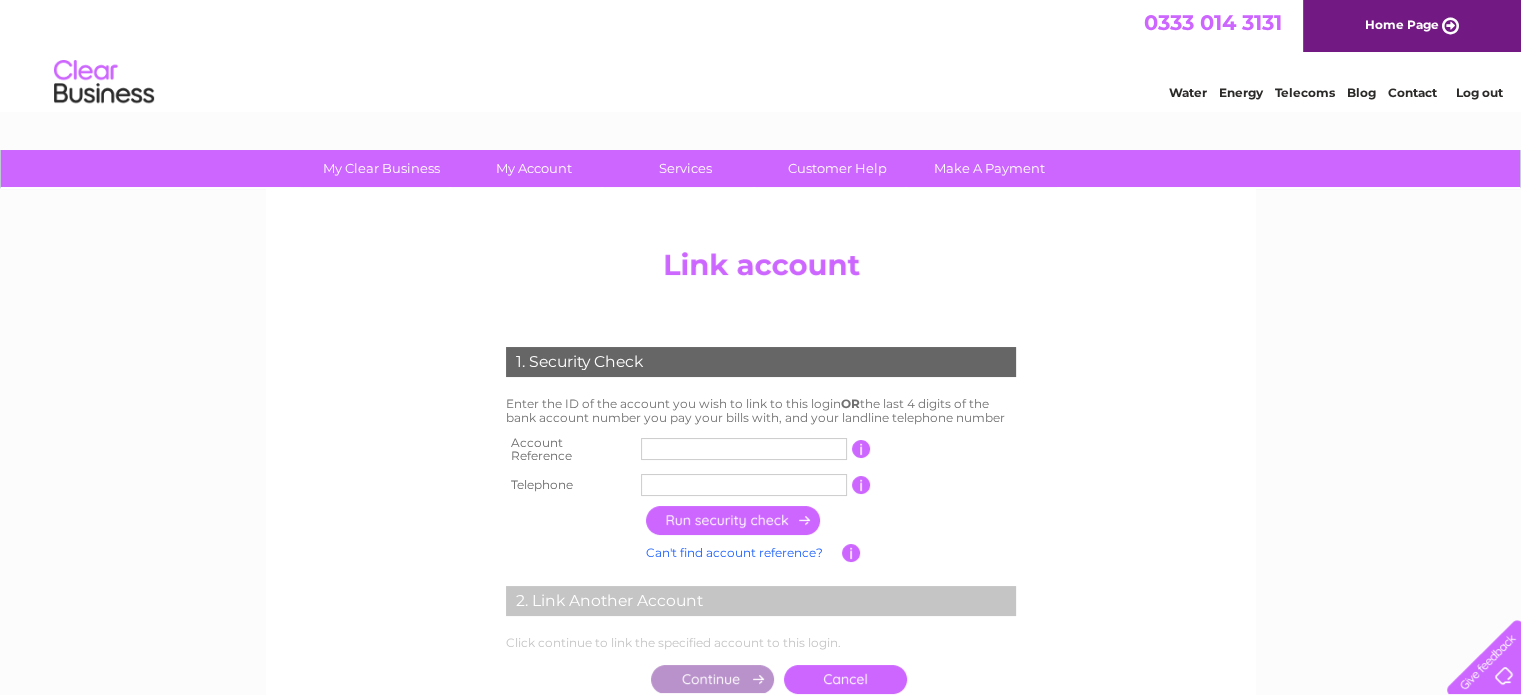 click at bounding box center [744, 449] 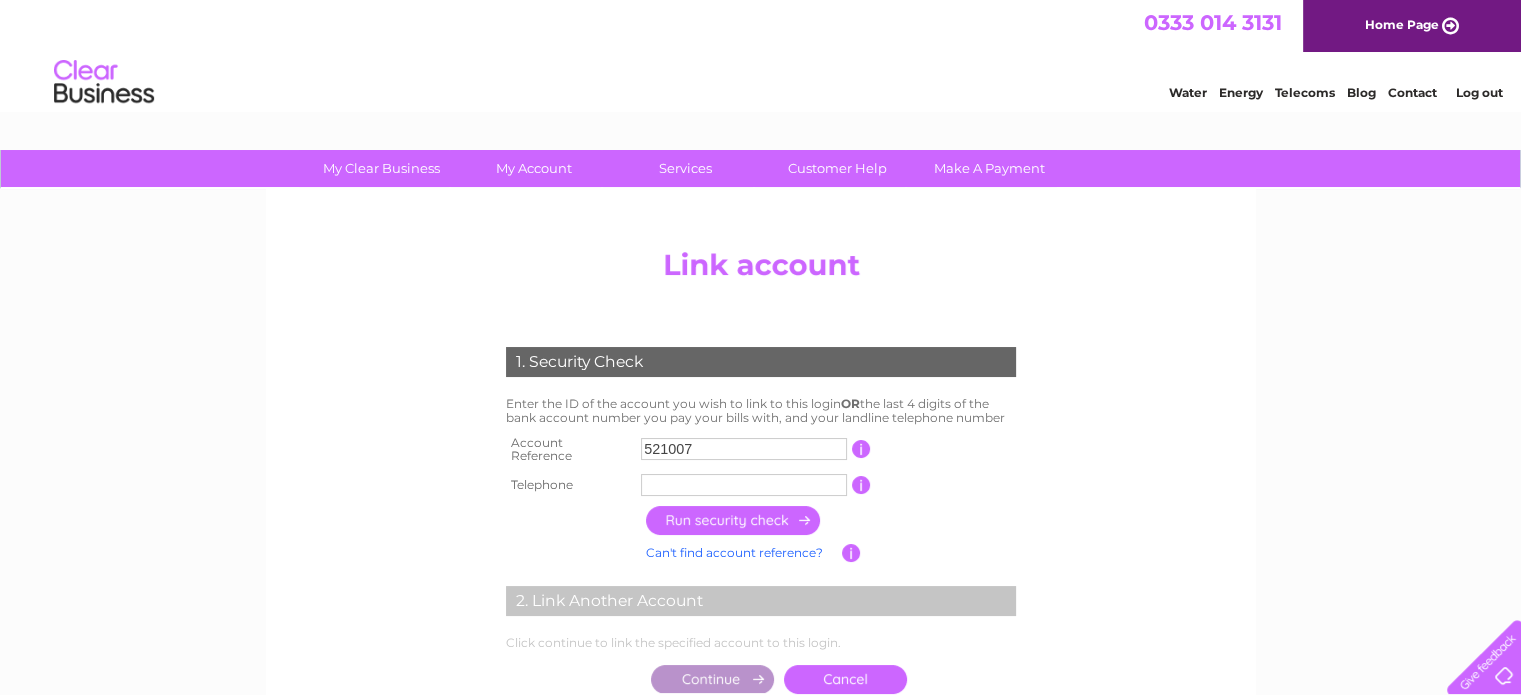 type on "521007" 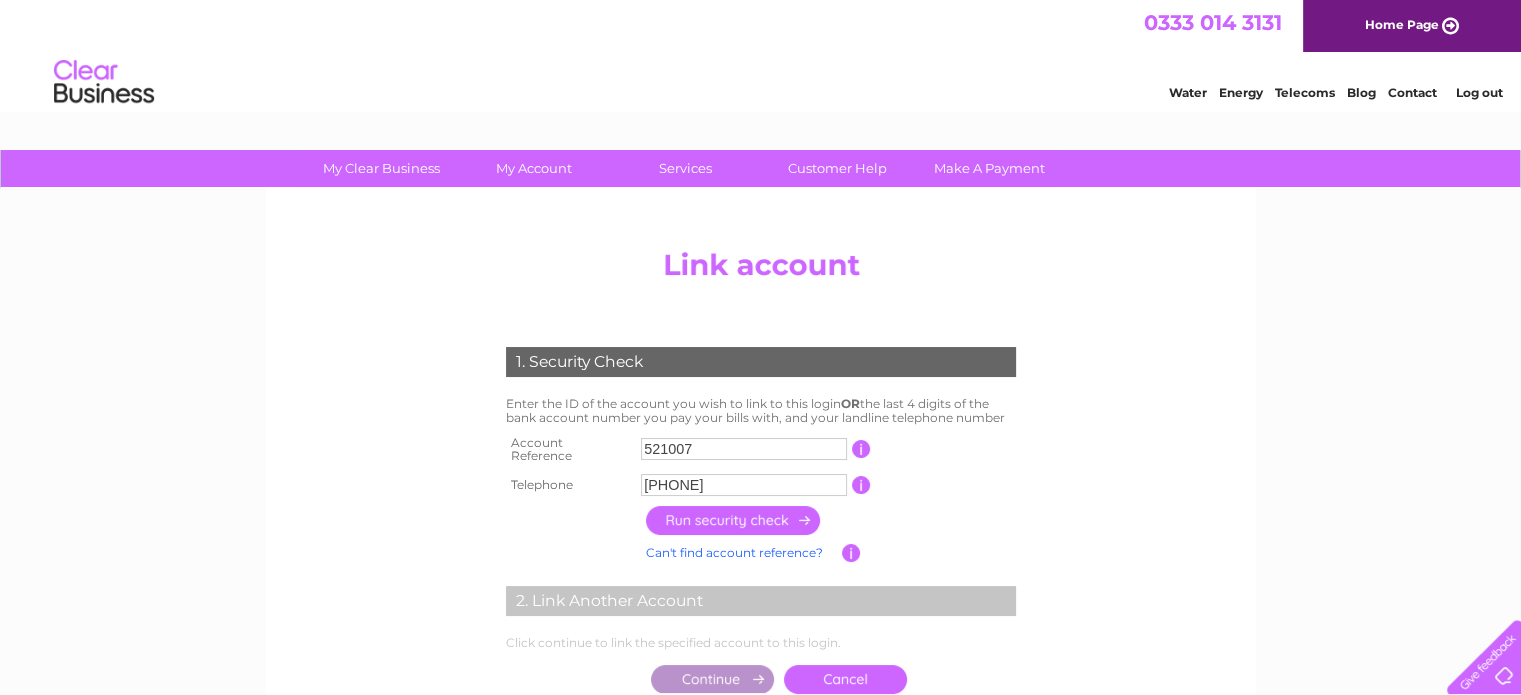 click at bounding box center [734, 520] 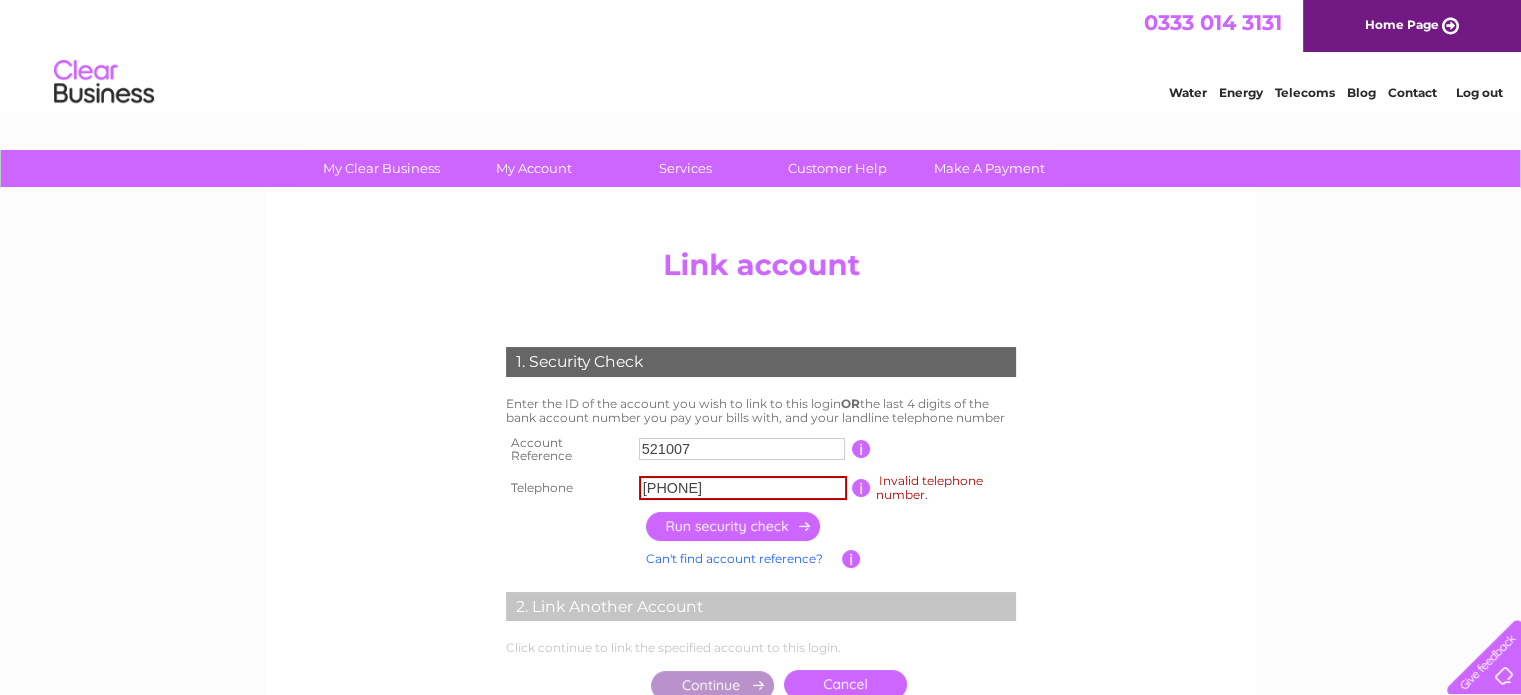 click on "[PHONE]" at bounding box center [743, 488] 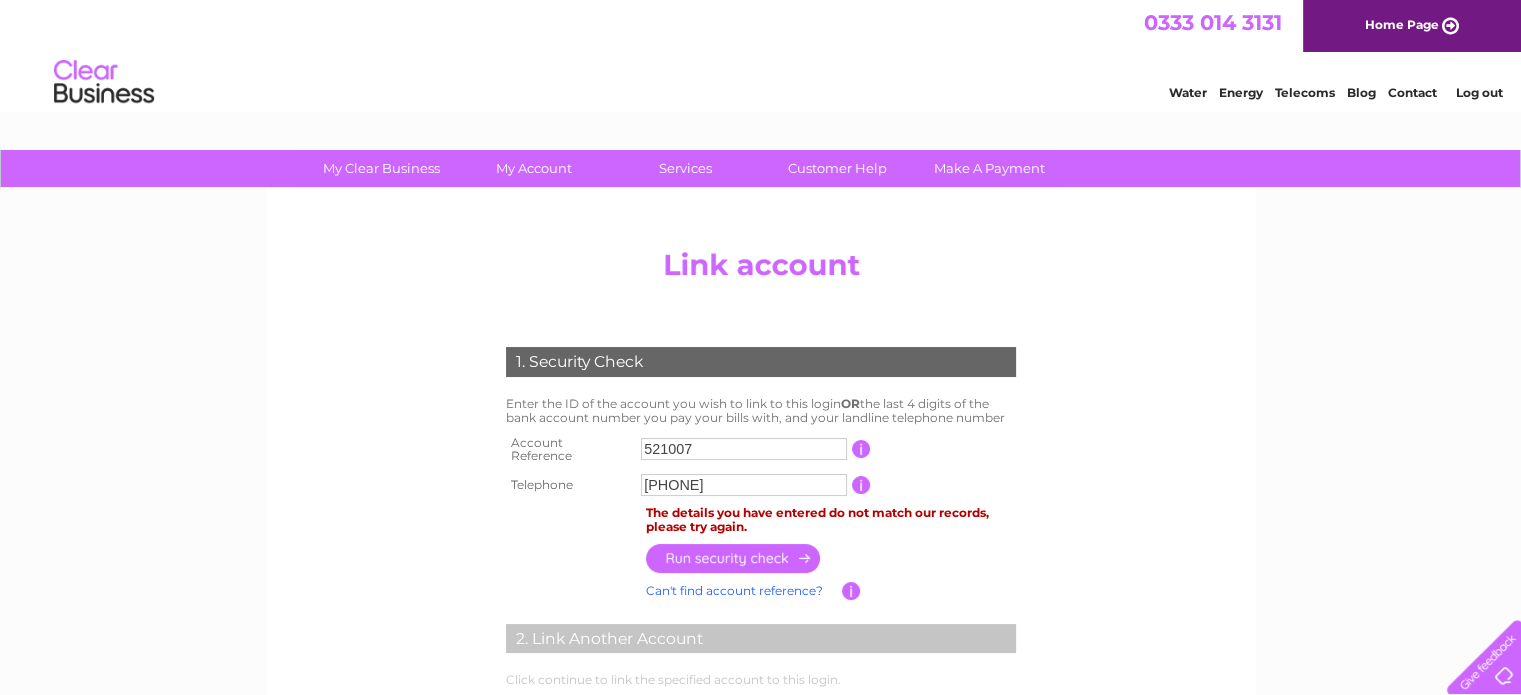 drag, startPoint x: 752, startPoint y: 477, endPoint x: 600, endPoint y: 481, distance: 152.05263 